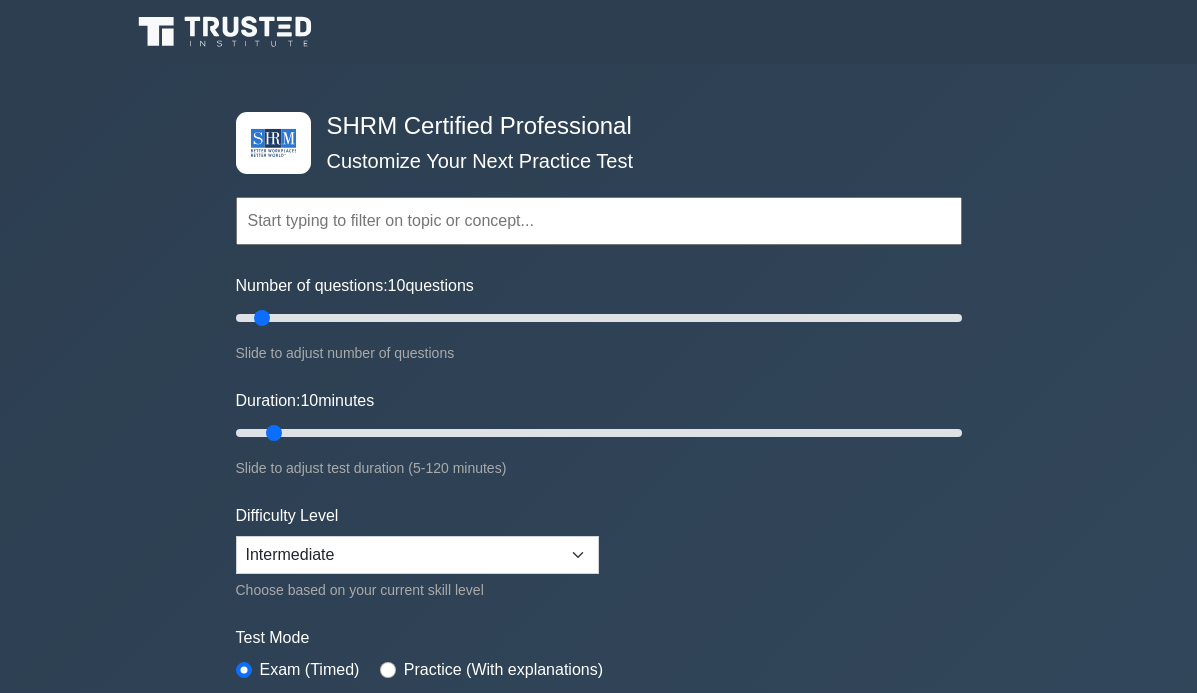 scroll, scrollTop: 0, scrollLeft: 0, axis: both 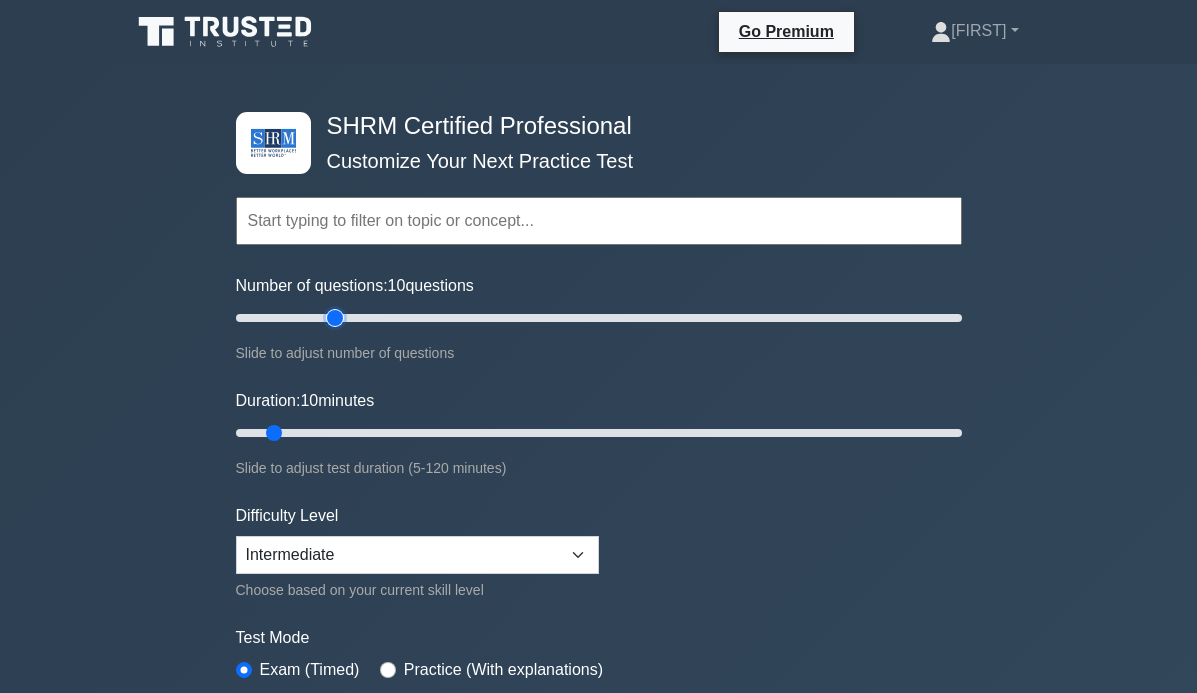 click on "Number of questions:  10  questions" at bounding box center (599, 318) 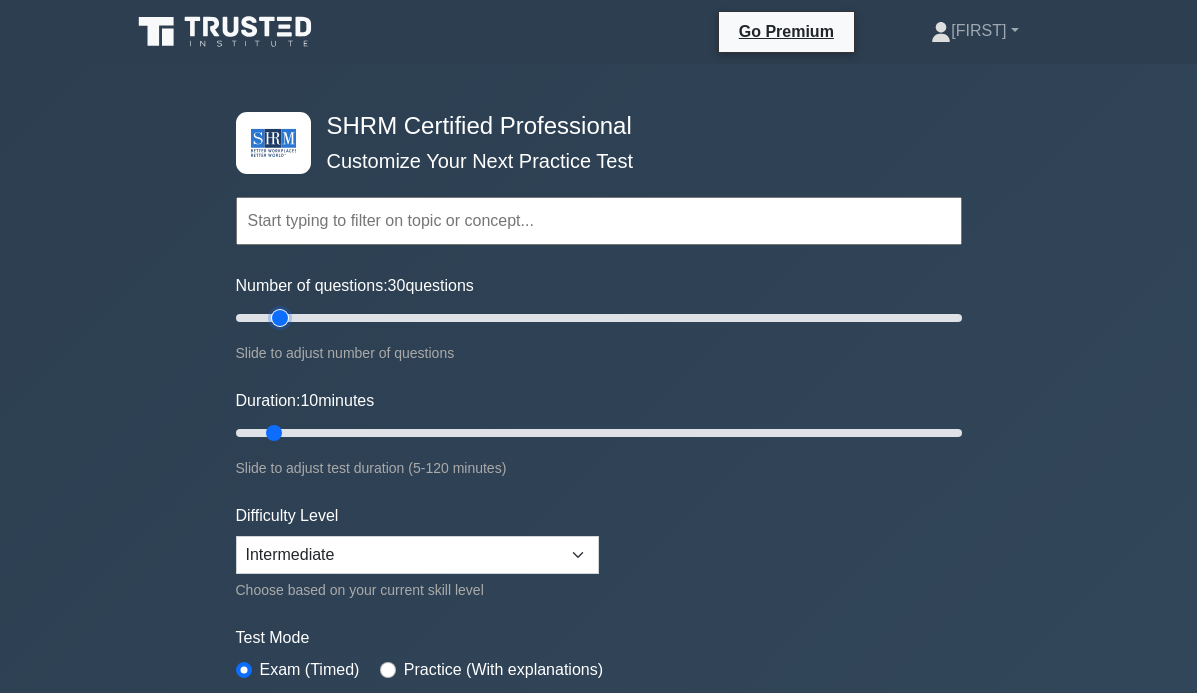 type on "15" 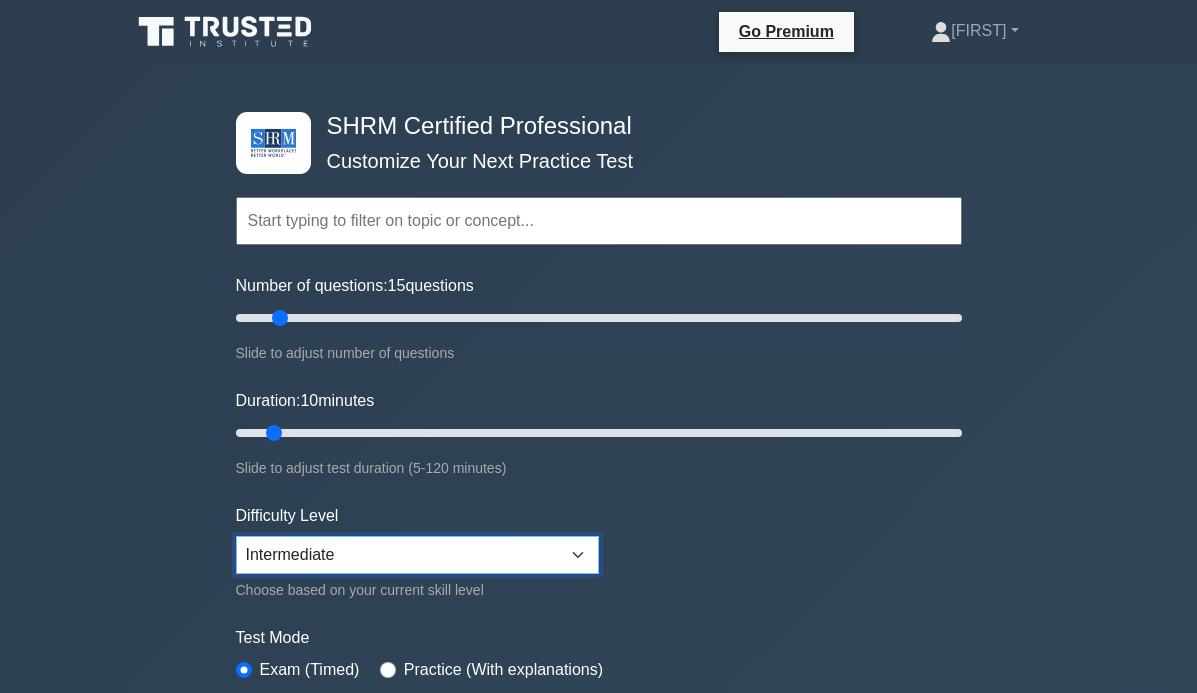 click on "Beginner
Intermediate
Expert" at bounding box center [417, 555] 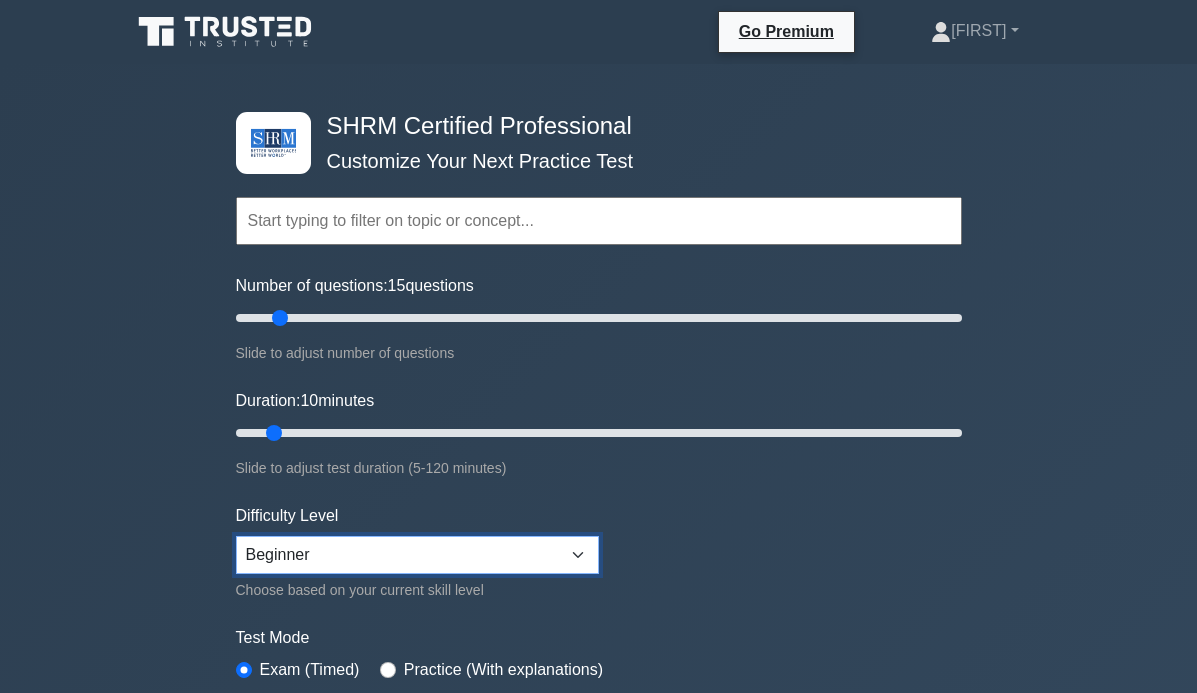 click on "Beginner
Intermediate
Expert" at bounding box center (417, 555) 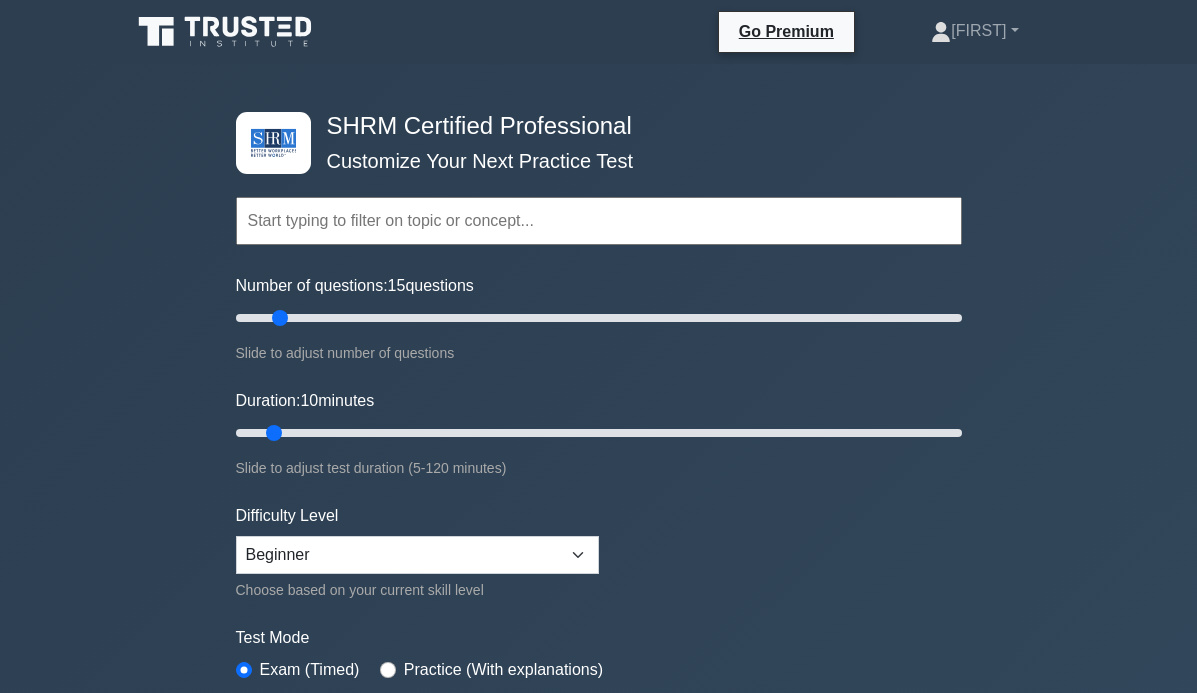 click on "Topics
Change Management
Compensation and Benefits
Employee and Labor Relations
Employment Law
Globalization
HR Career Planning
Human Resource Information Systems (HRIS)
Job Analysis and Job Design
Metrics and Measurement of HR" at bounding box center (599, 445) 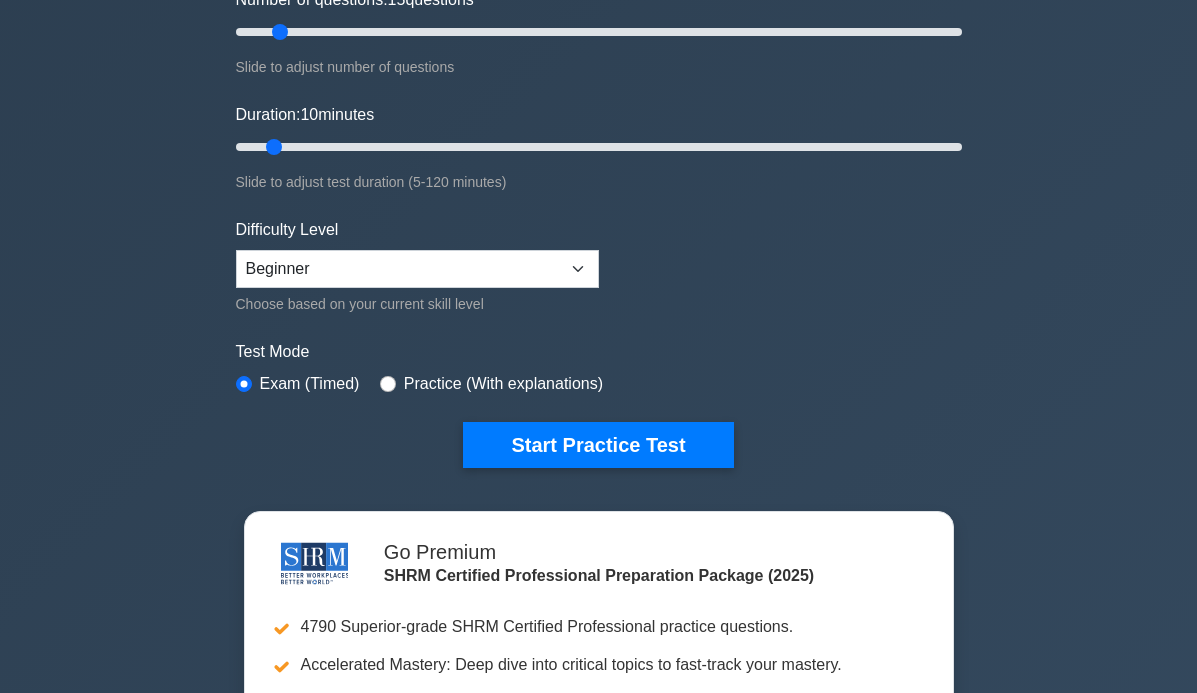 scroll, scrollTop: 300, scrollLeft: 0, axis: vertical 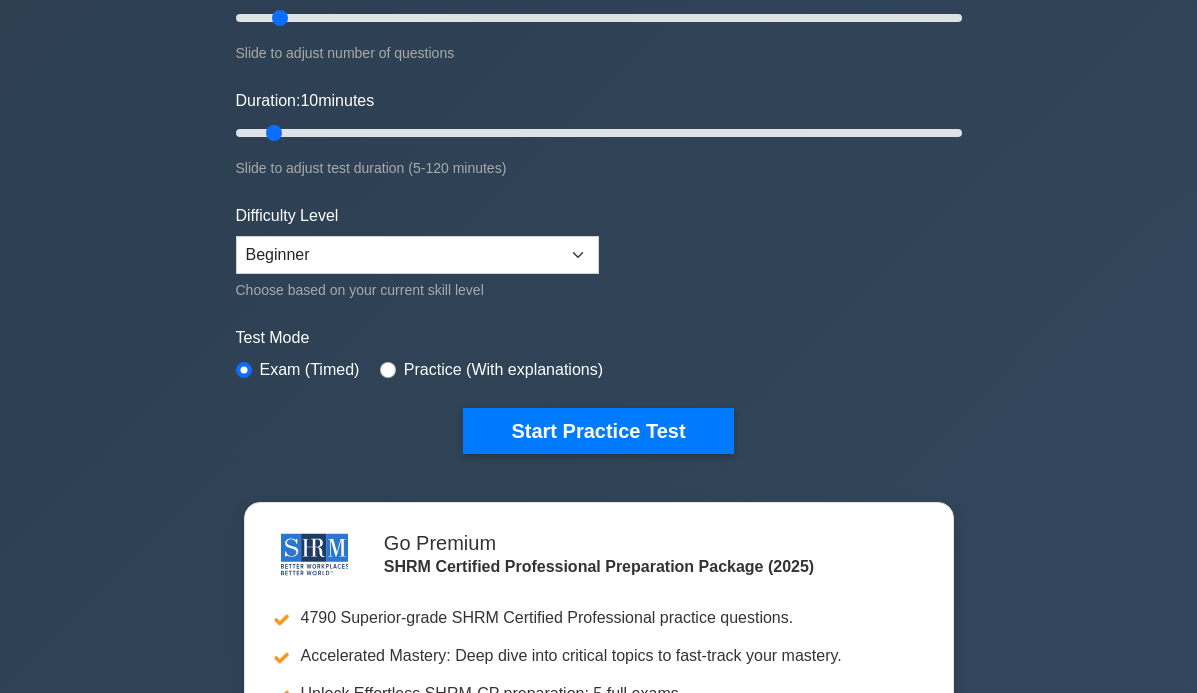 click on "Practice (With explanations)" at bounding box center (503, 370) 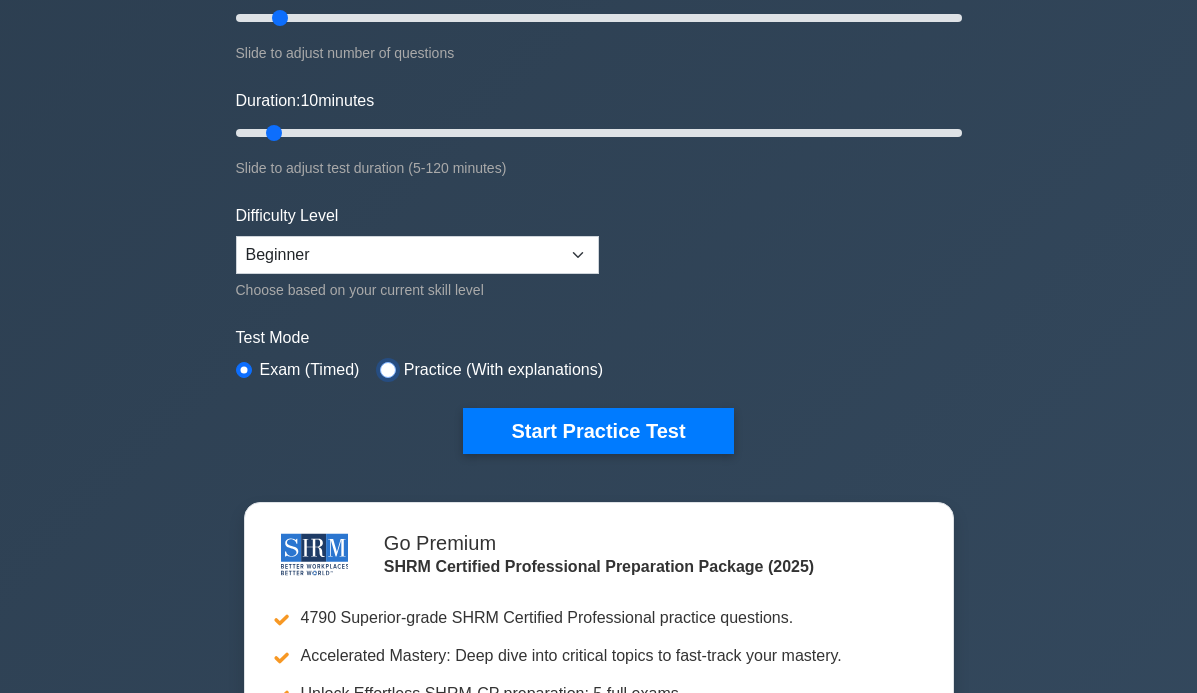 click at bounding box center [388, 370] 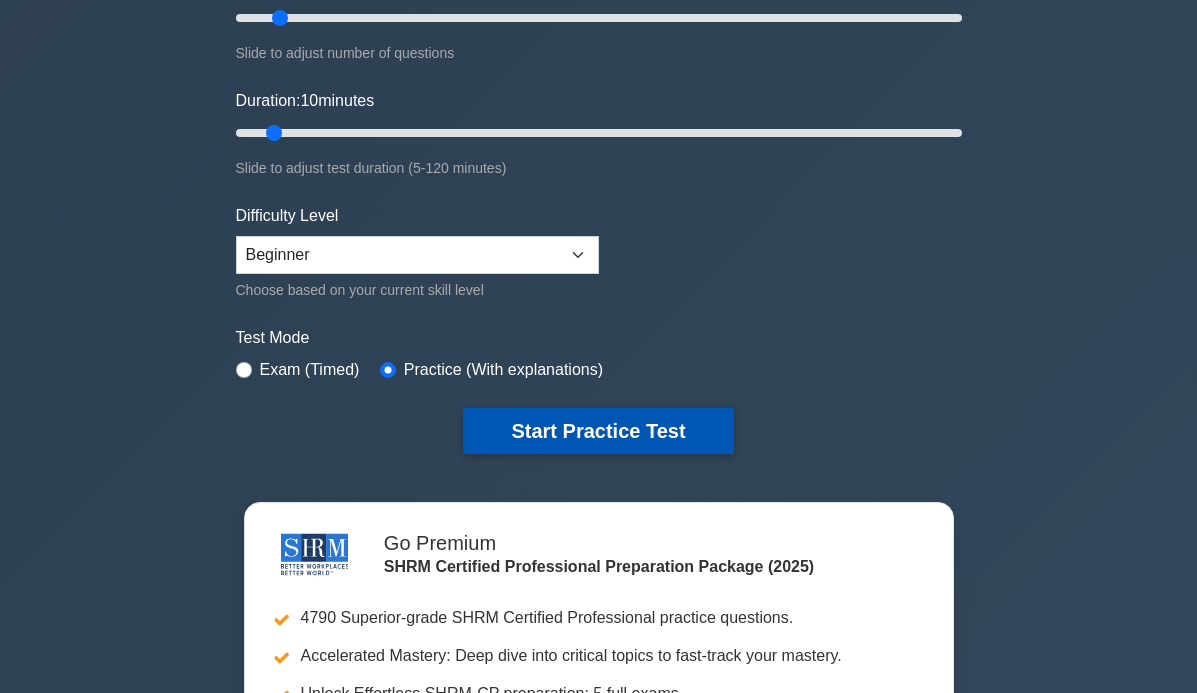 click on "Start Practice Test" at bounding box center [598, 431] 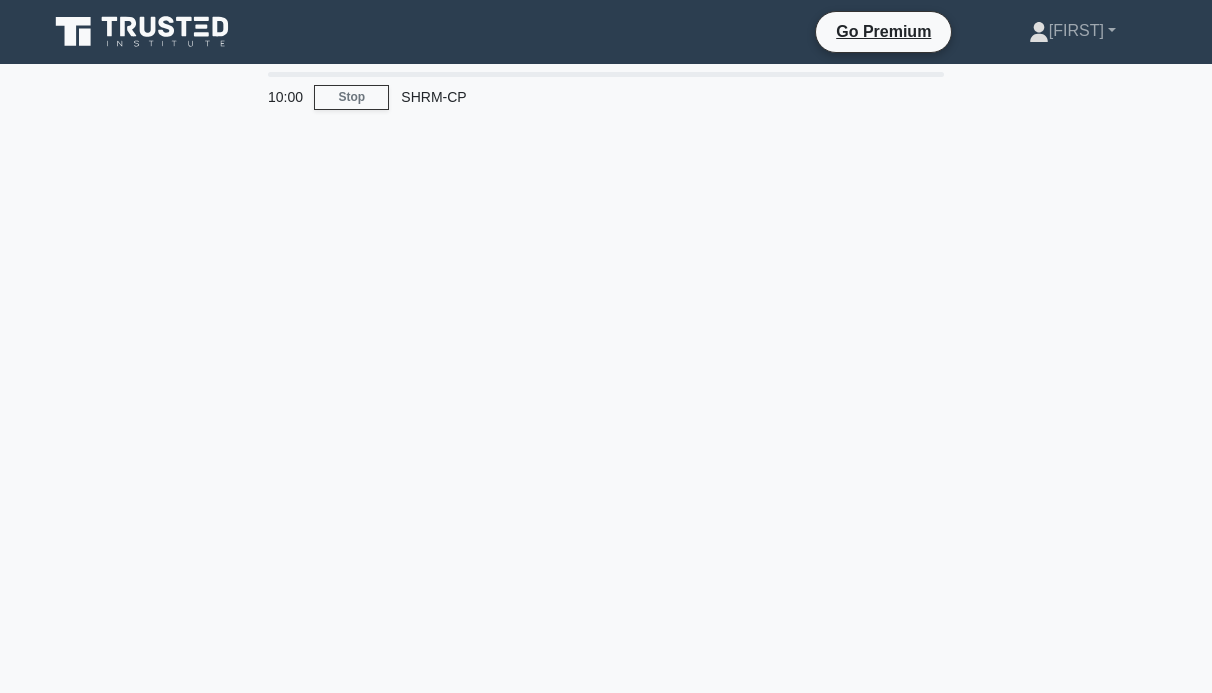 scroll, scrollTop: 0, scrollLeft: 0, axis: both 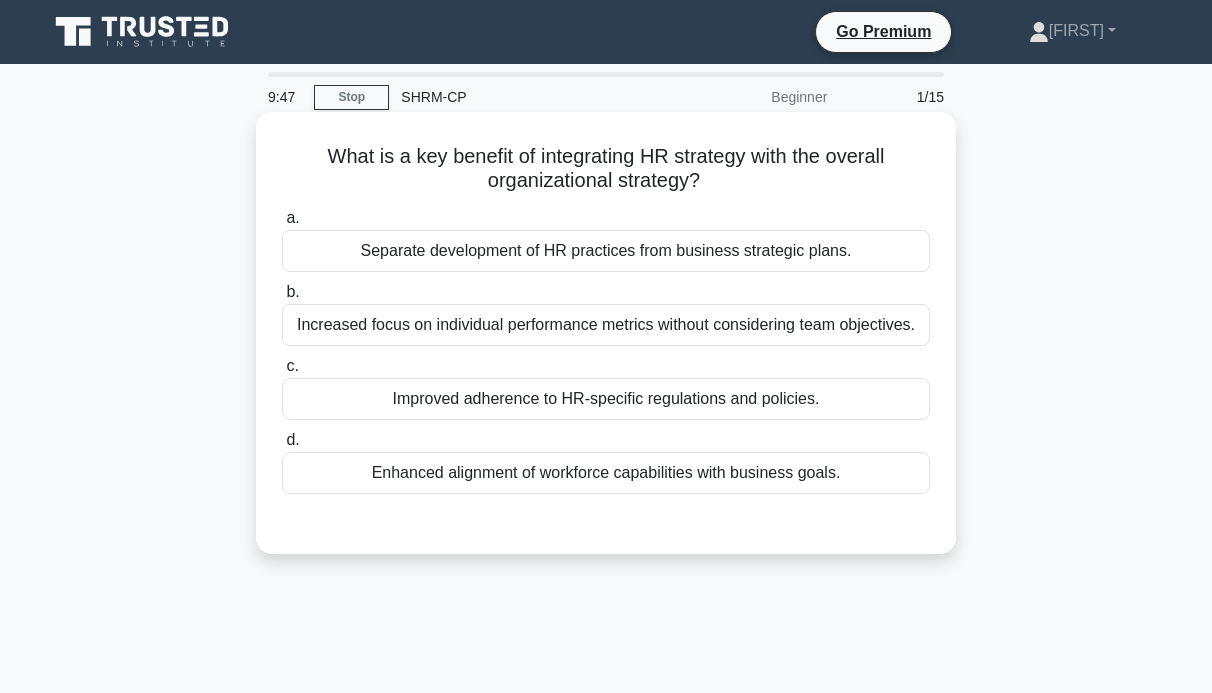 click on "Enhanced alignment of workforce capabilities with business goals." at bounding box center (606, 473) 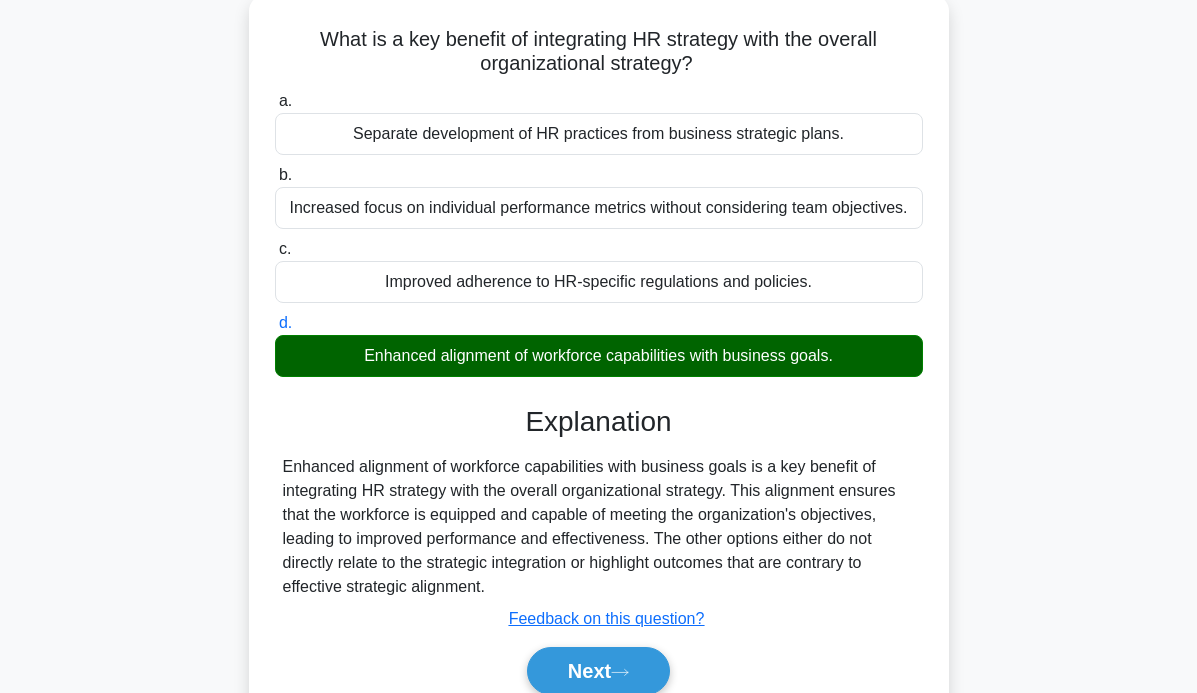 scroll, scrollTop: 175, scrollLeft: 0, axis: vertical 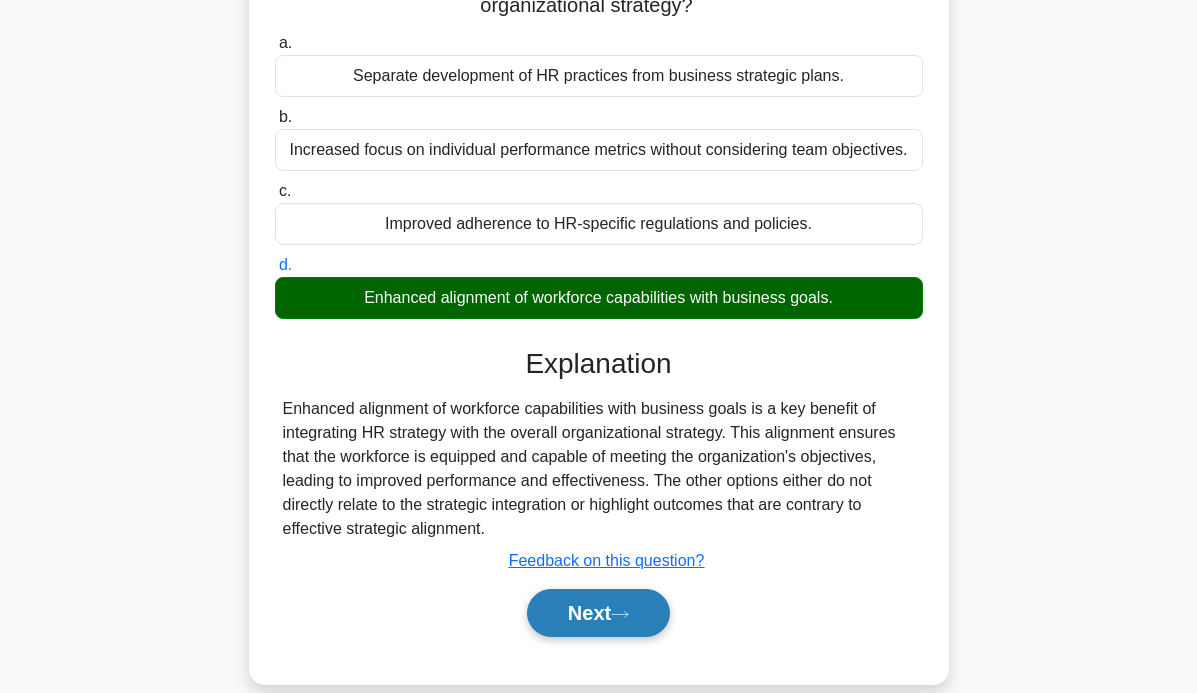 click on "Next" at bounding box center [598, 613] 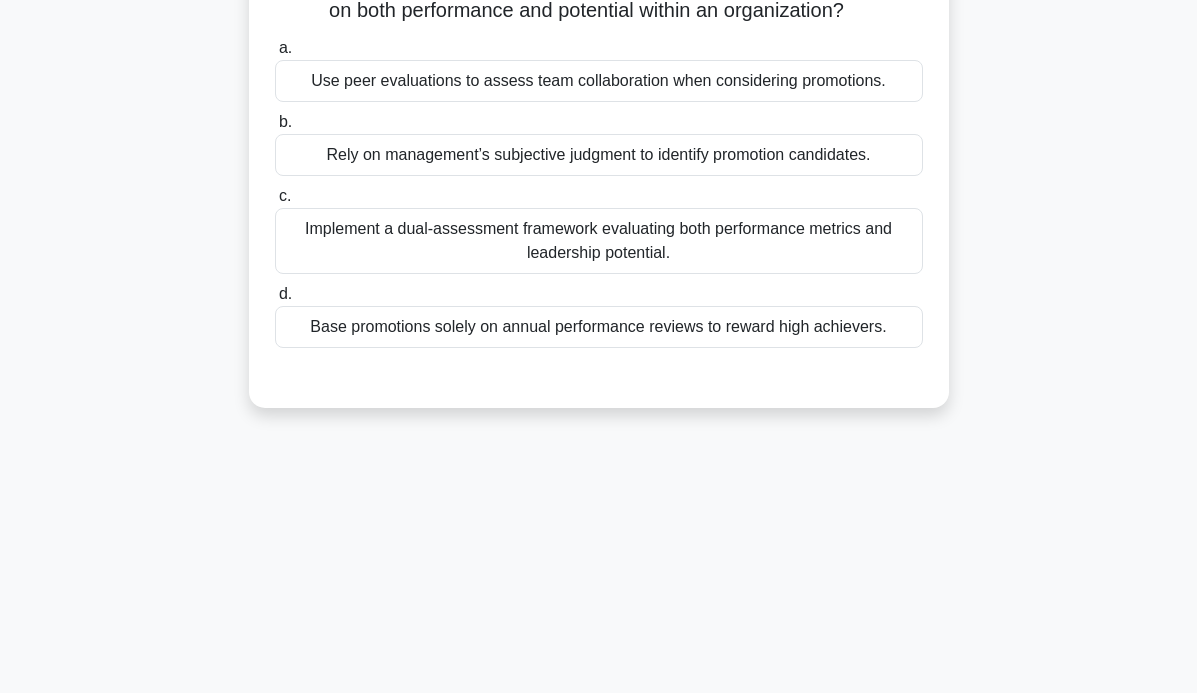 scroll, scrollTop: 0, scrollLeft: 0, axis: both 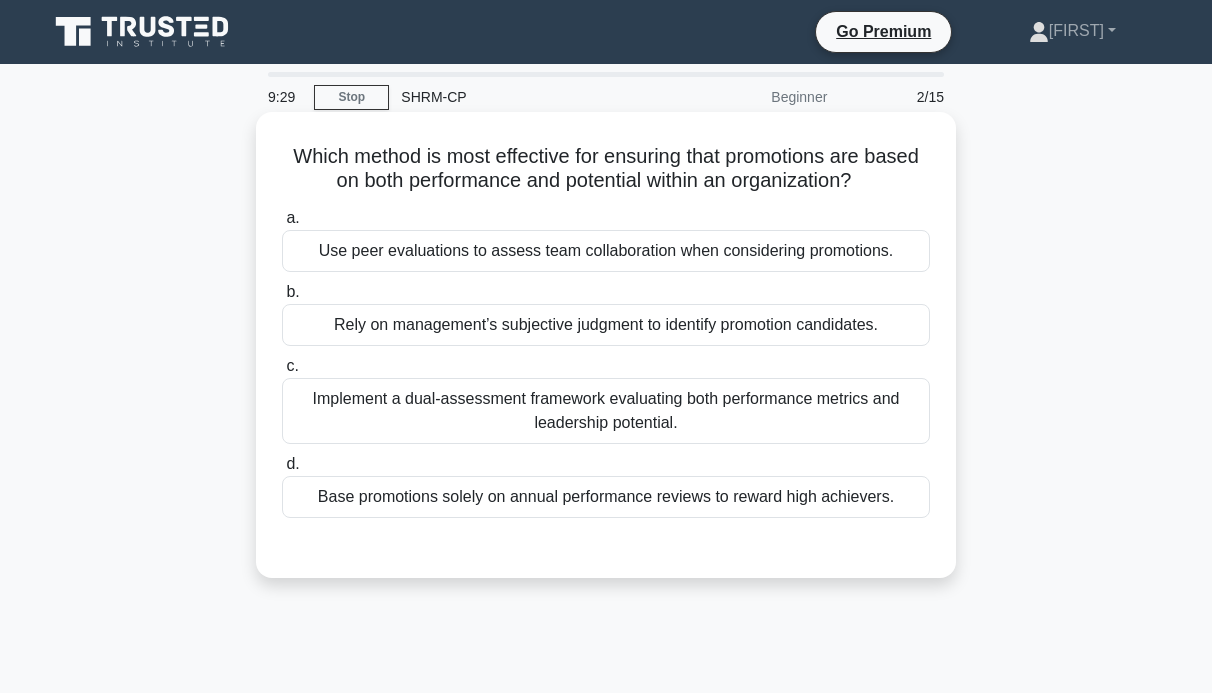click on "Implement a dual-assessment framework evaluating both performance metrics and leadership potential." at bounding box center (606, 411) 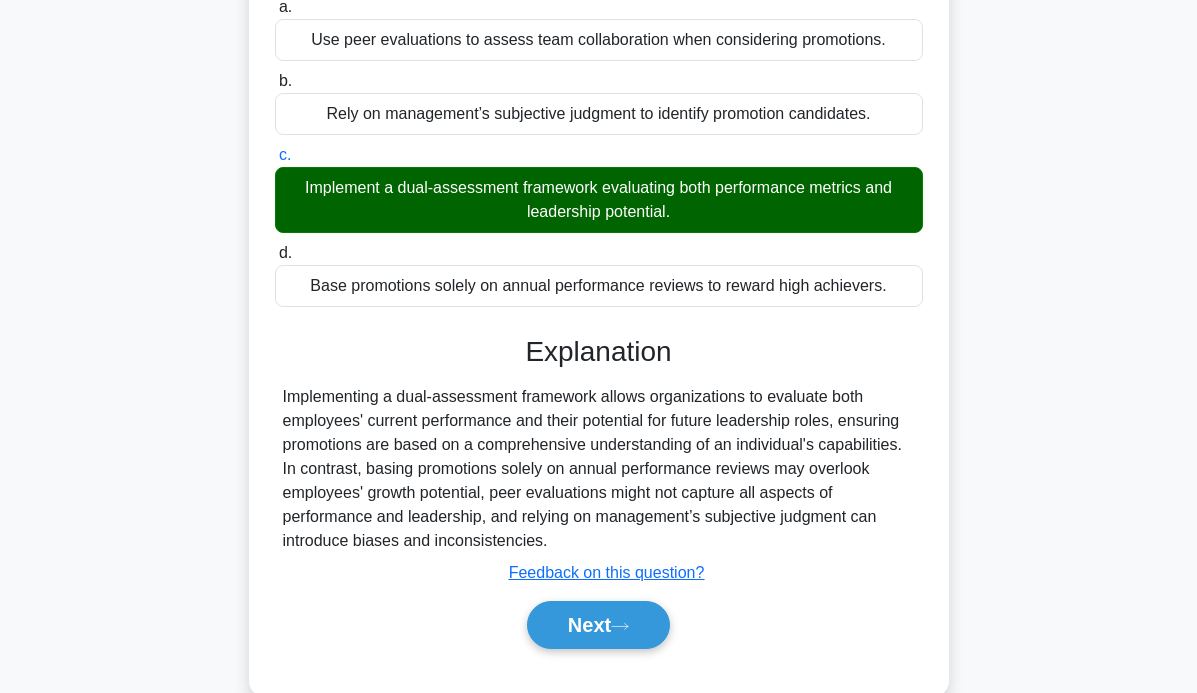 scroll, scrollTop: 223, scrollLeft: 0, axis: vertical 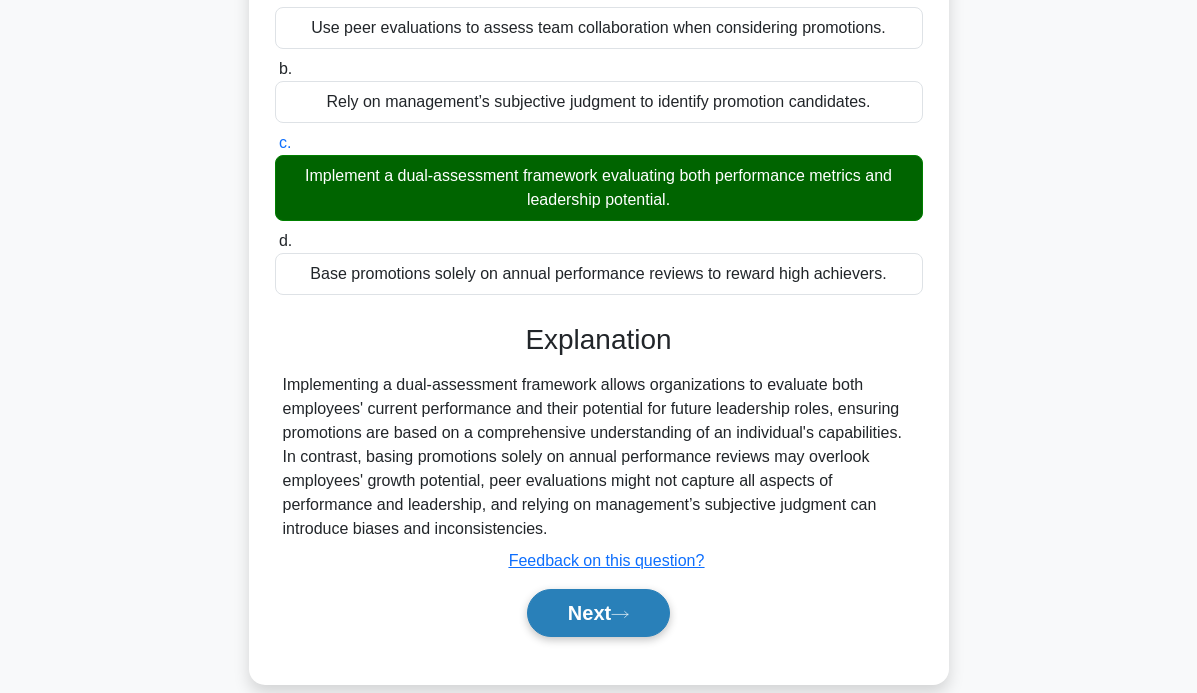 click on "Next" at bounding box center [598, 613] 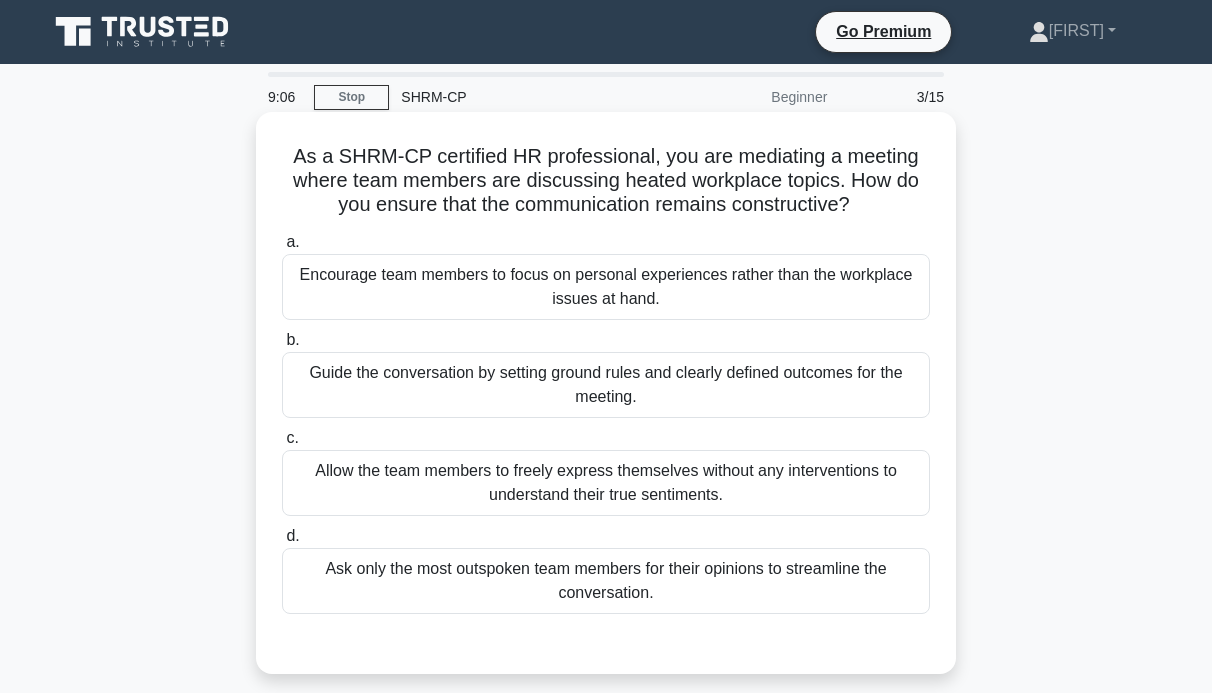 click on "Guide the conversation by setting ground rules and clearly defined outcomes for the meeting." at bounding box center (606, 385) 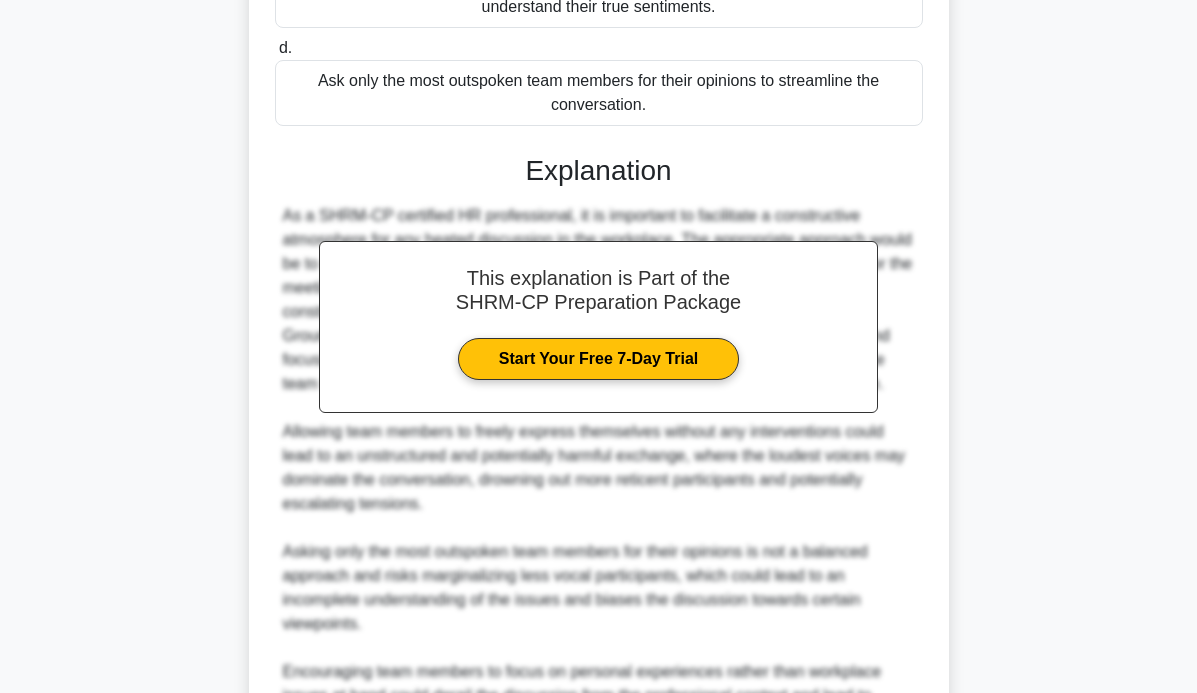 scroll, scrollTop: 500, scrollLeft: 0, axis: vertical 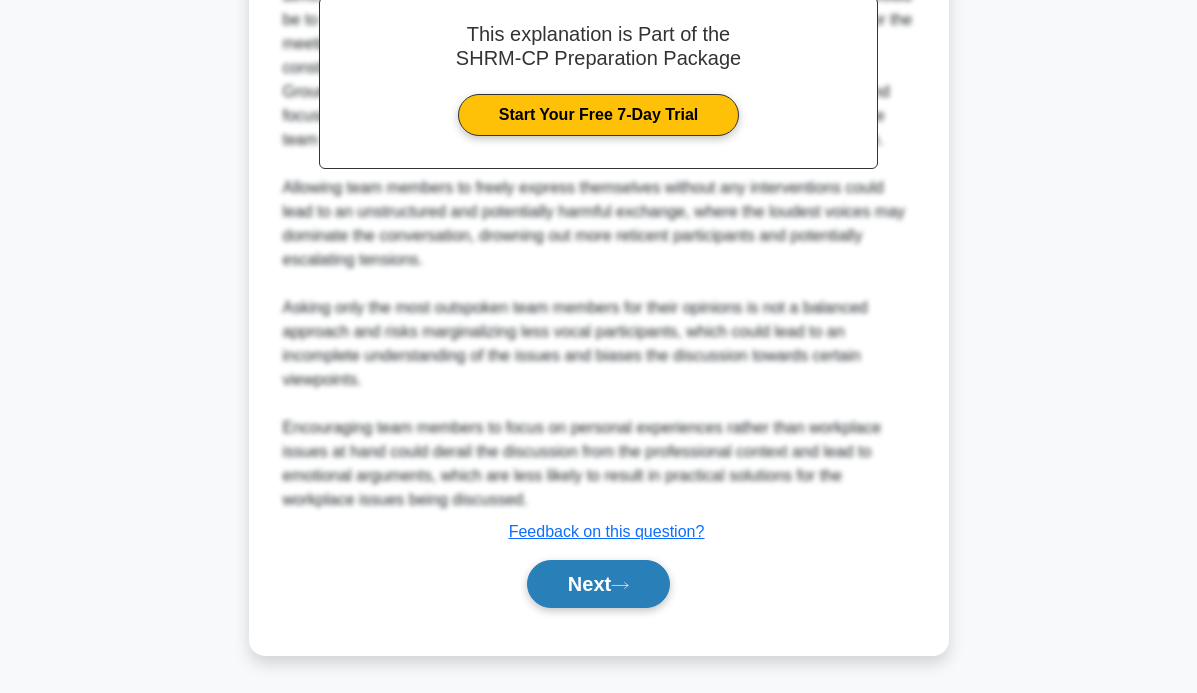 click on "Next" at bounding box center (598, 584) 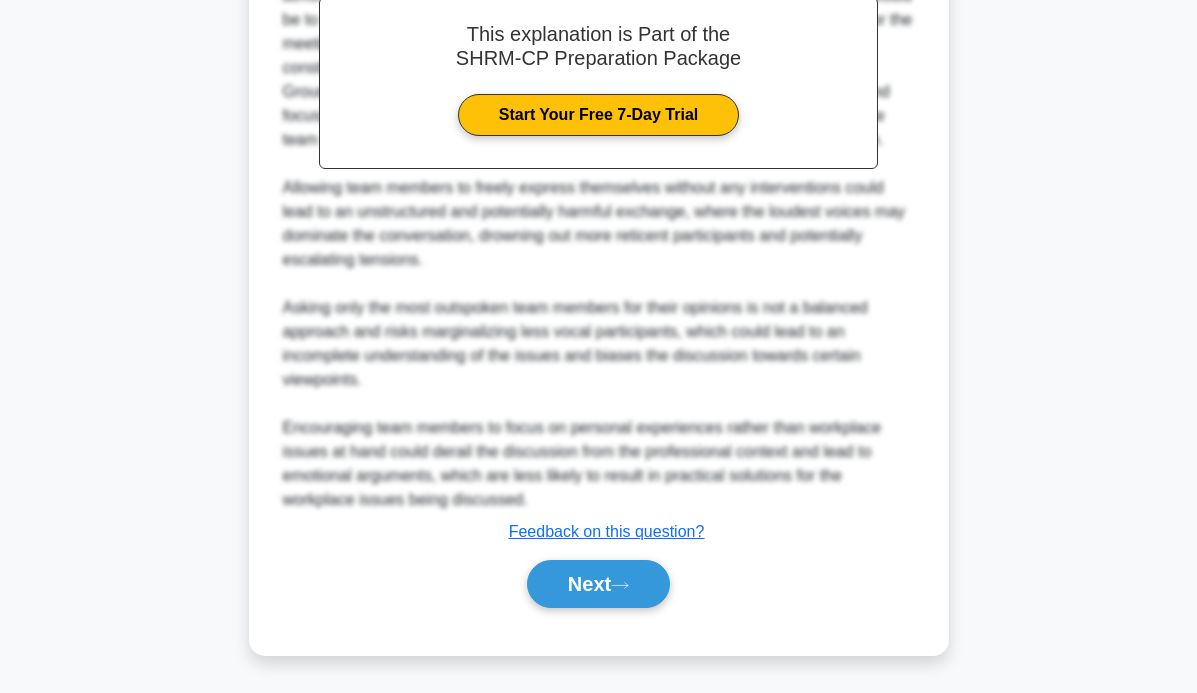 scroll, scrollTop: 61, scrollLeft: 0, axis: vertical 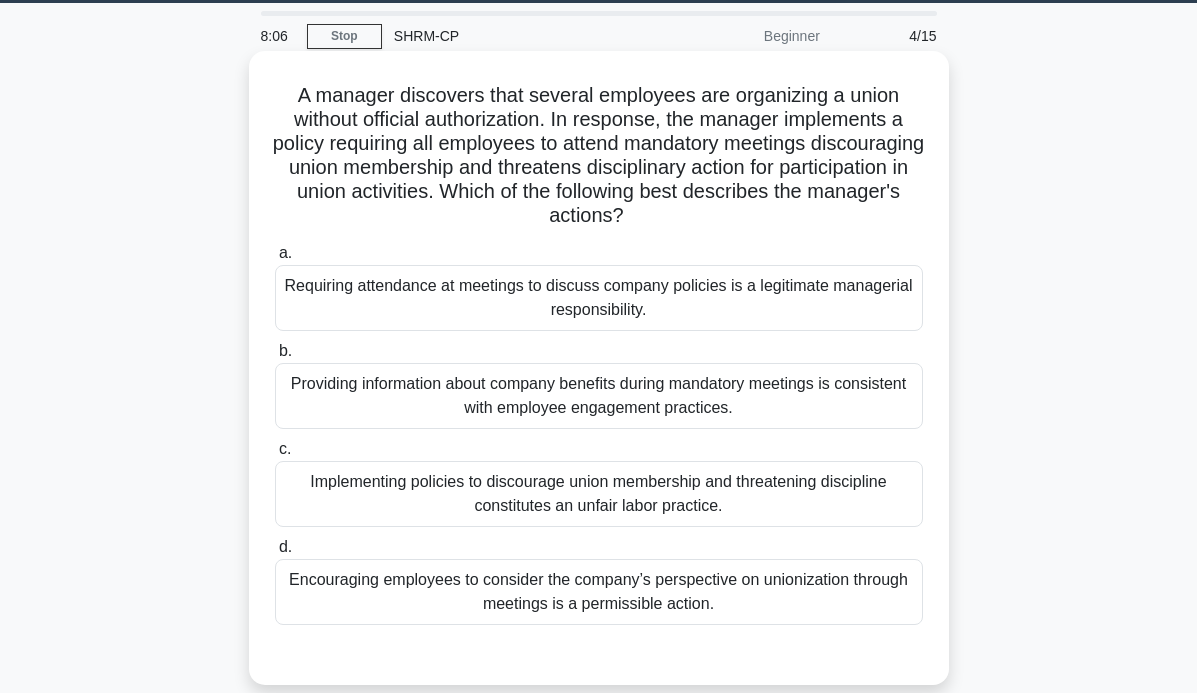click on "Implementing policies to discourage union membership and threatening discipline constitutes an unfair labor practice." at bounding box center [599, 494] 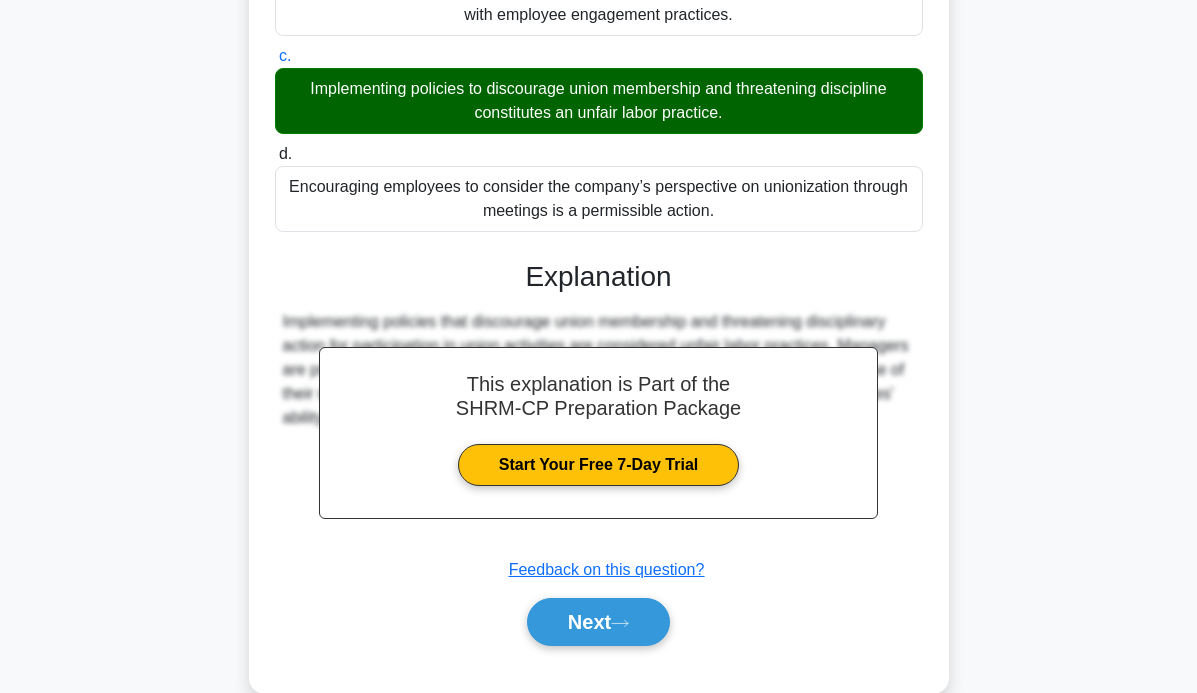 scroll, scrollTop: 511, scrollLeft: 0, axis: vertical 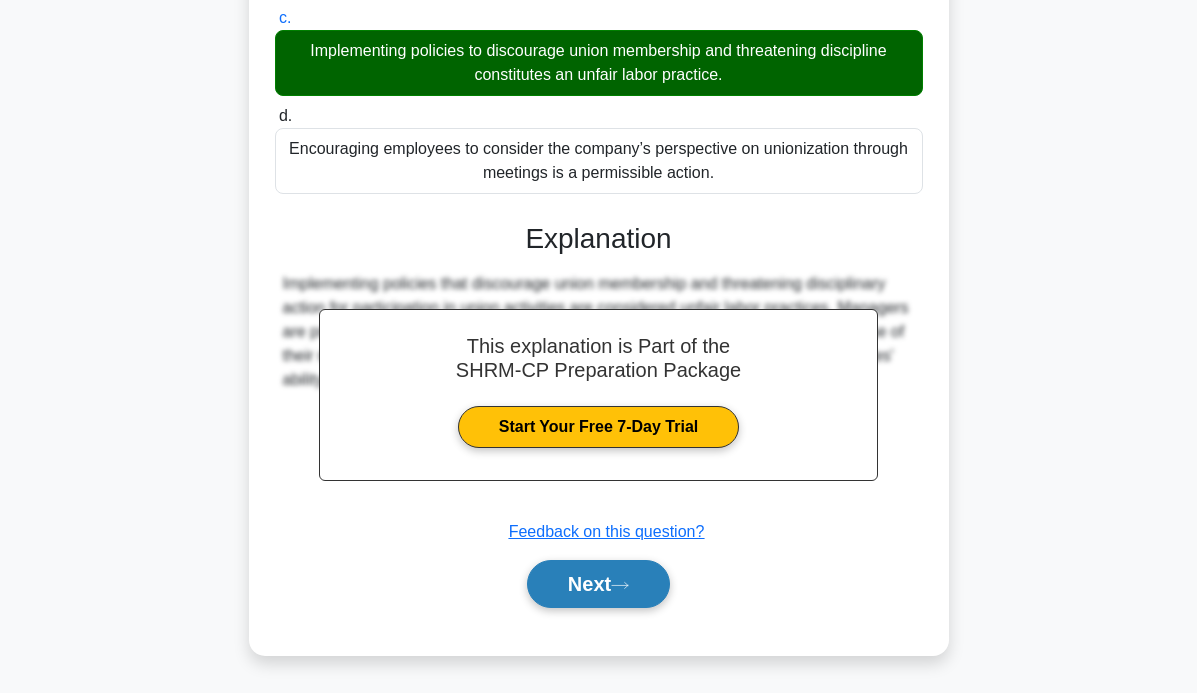 click on "Next" at bounding box center [598, 584] 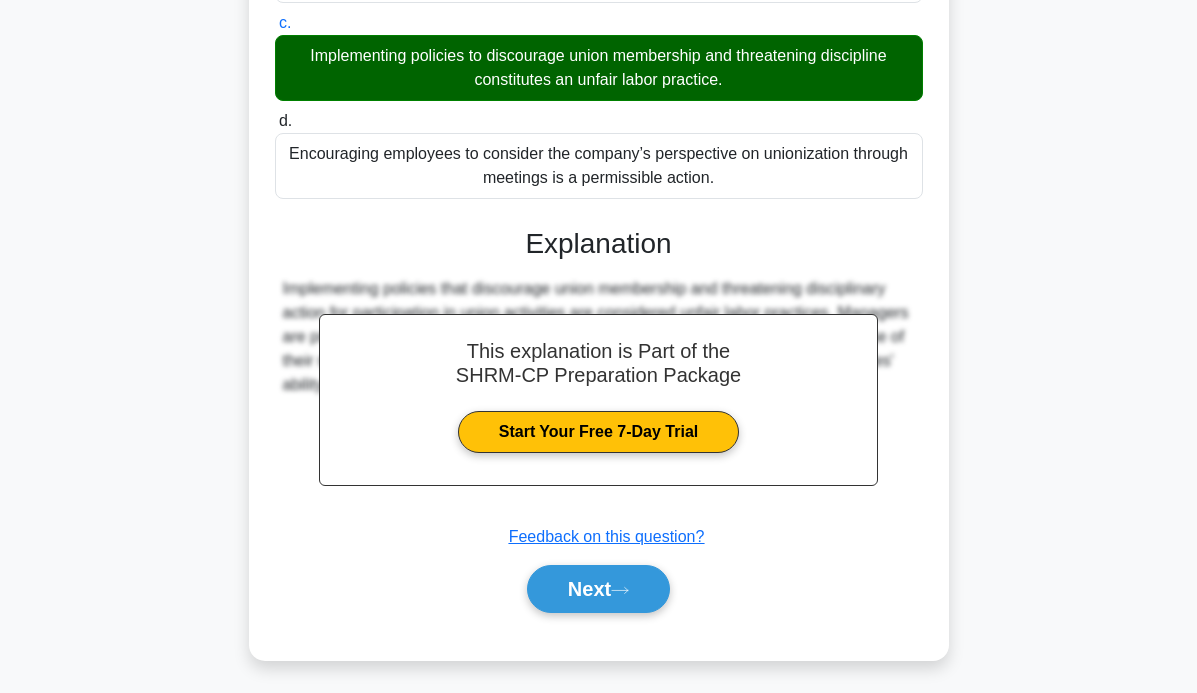 scroll, scrollTop: 0, scrollLeft: 0, axis: both 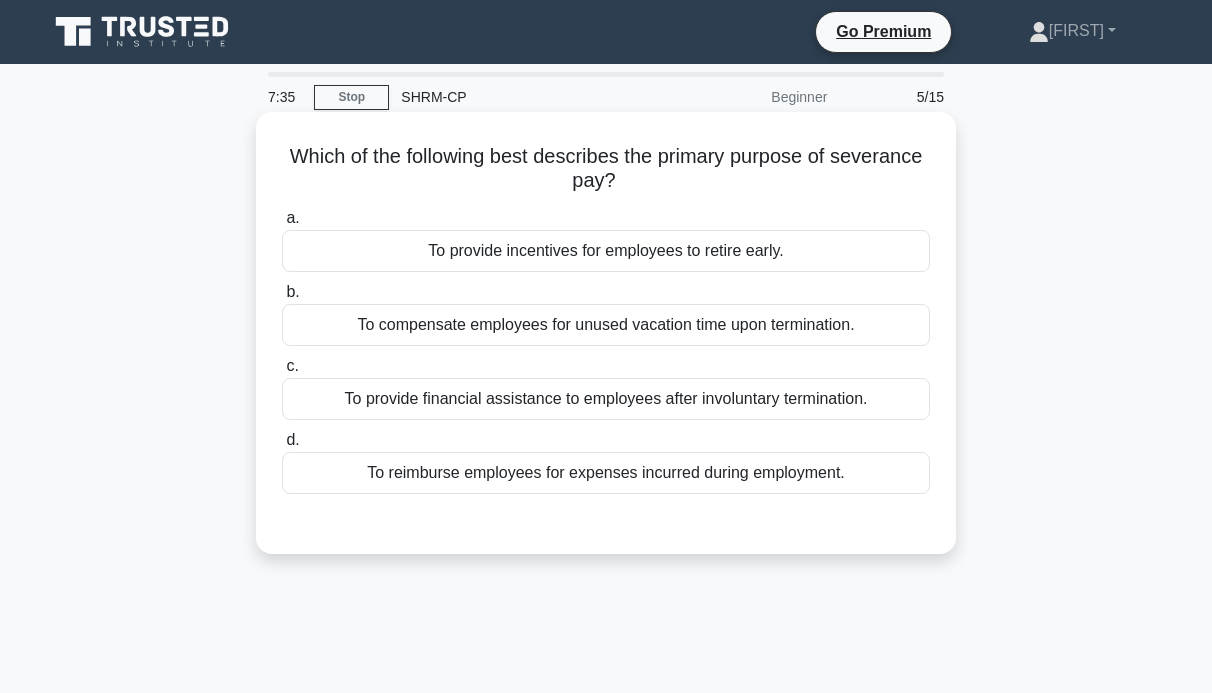 click on "To provide financial assistance to employees after involuntary termination." at bounding box center (606, 399) 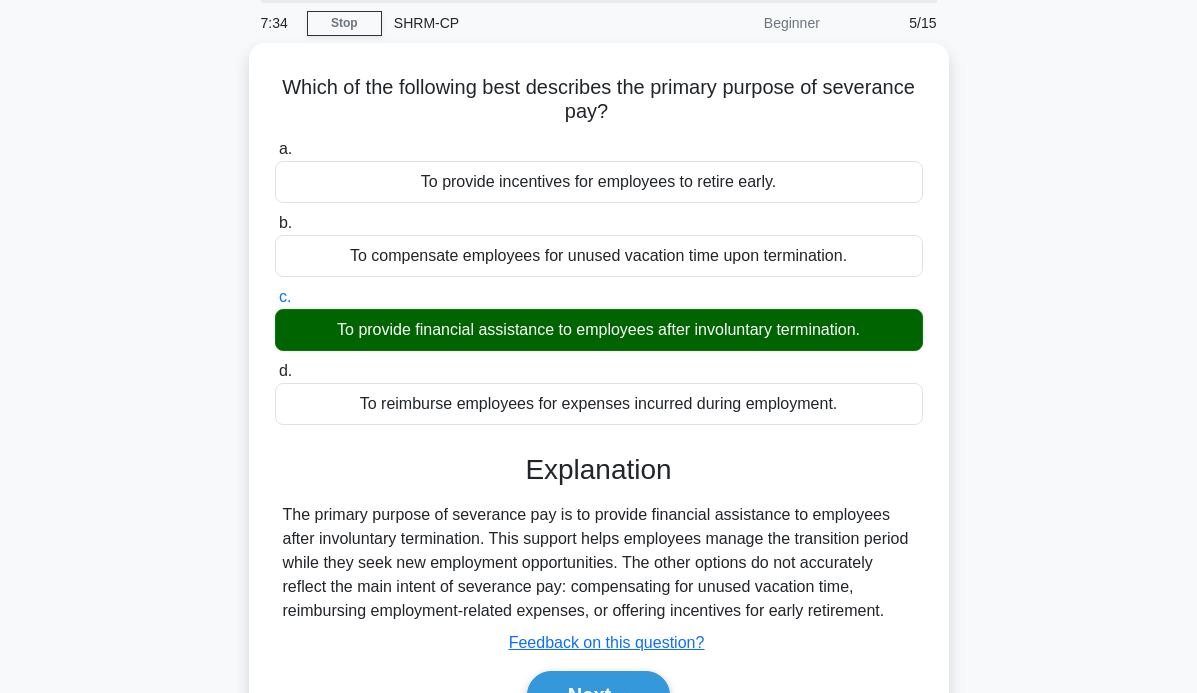 scroll, scrollTop: 151, scrollLeft: 0, axis: vertical 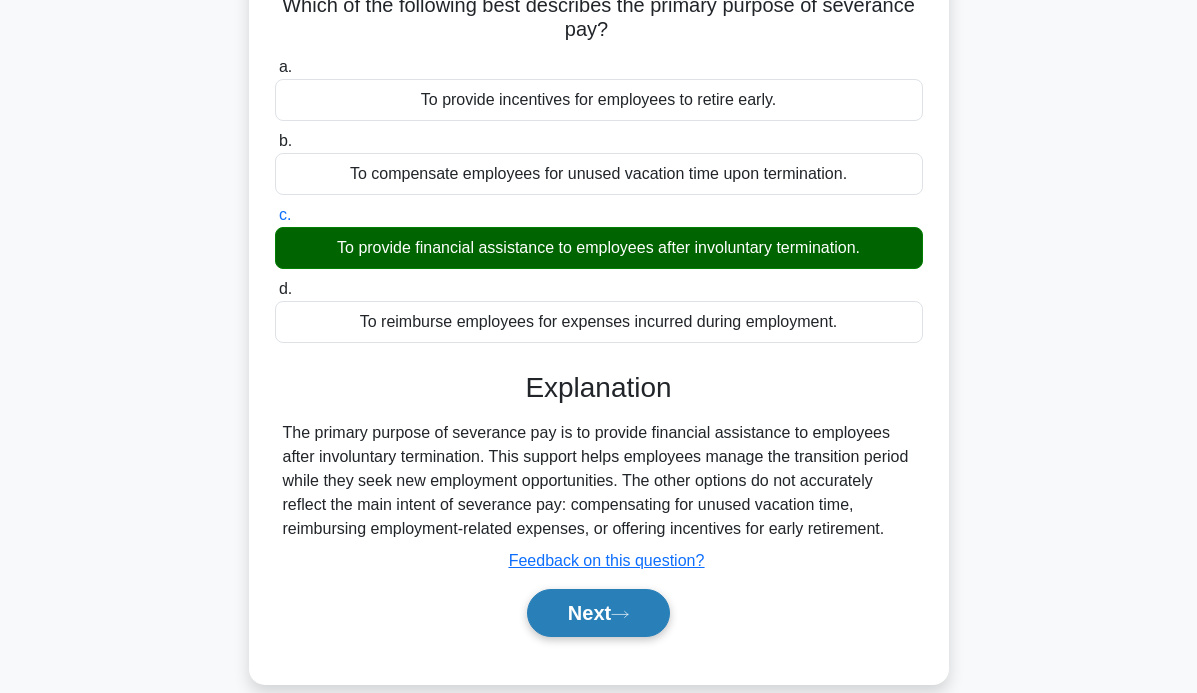 click on "Next" at bounding box center (598, 613) 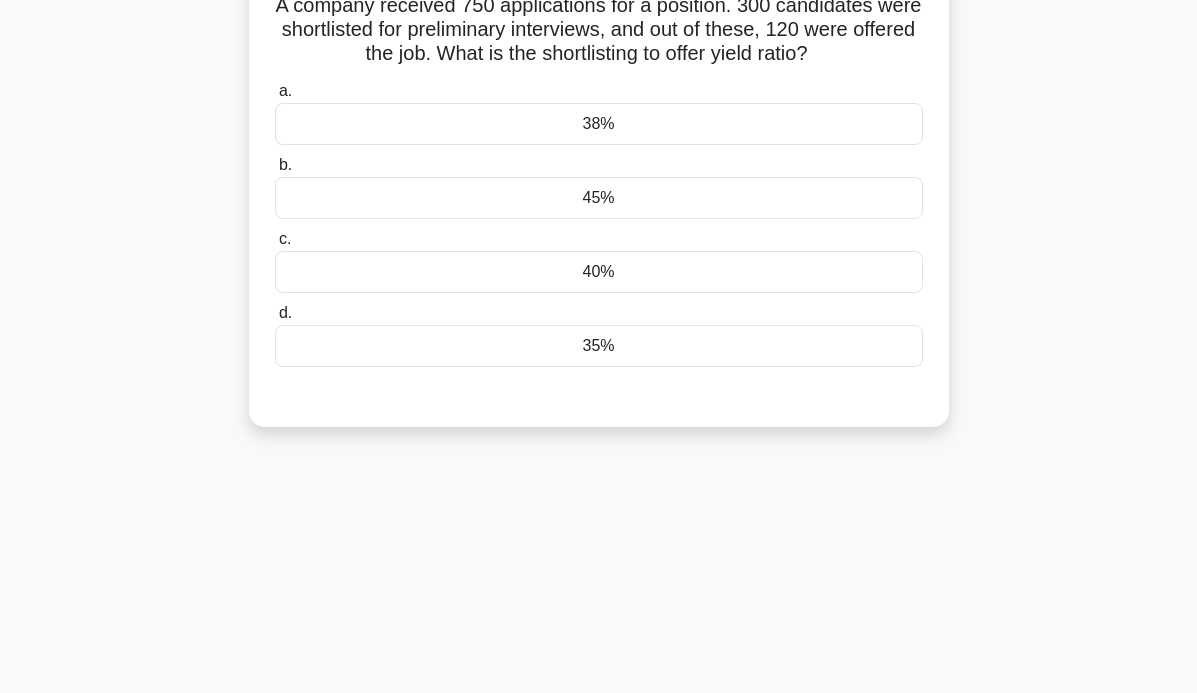 scroll, scrollTop: 0, scrollLeft: 0, axis: both 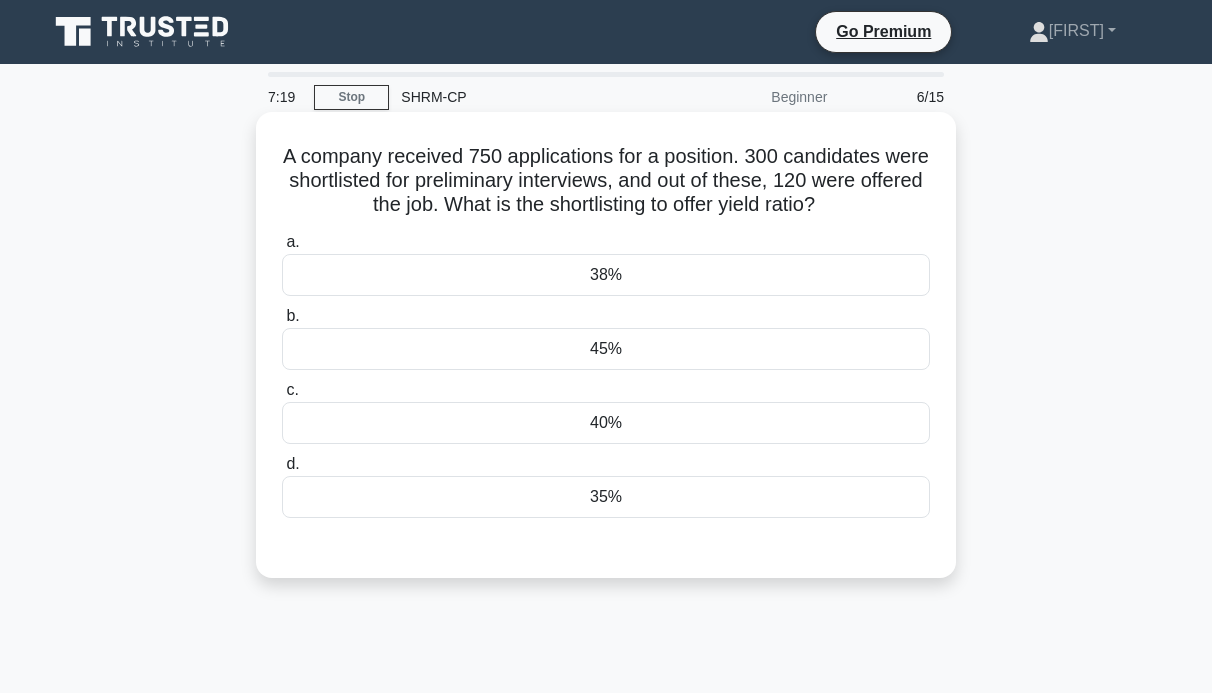 click on "40%" at bounding box center (606, 423) 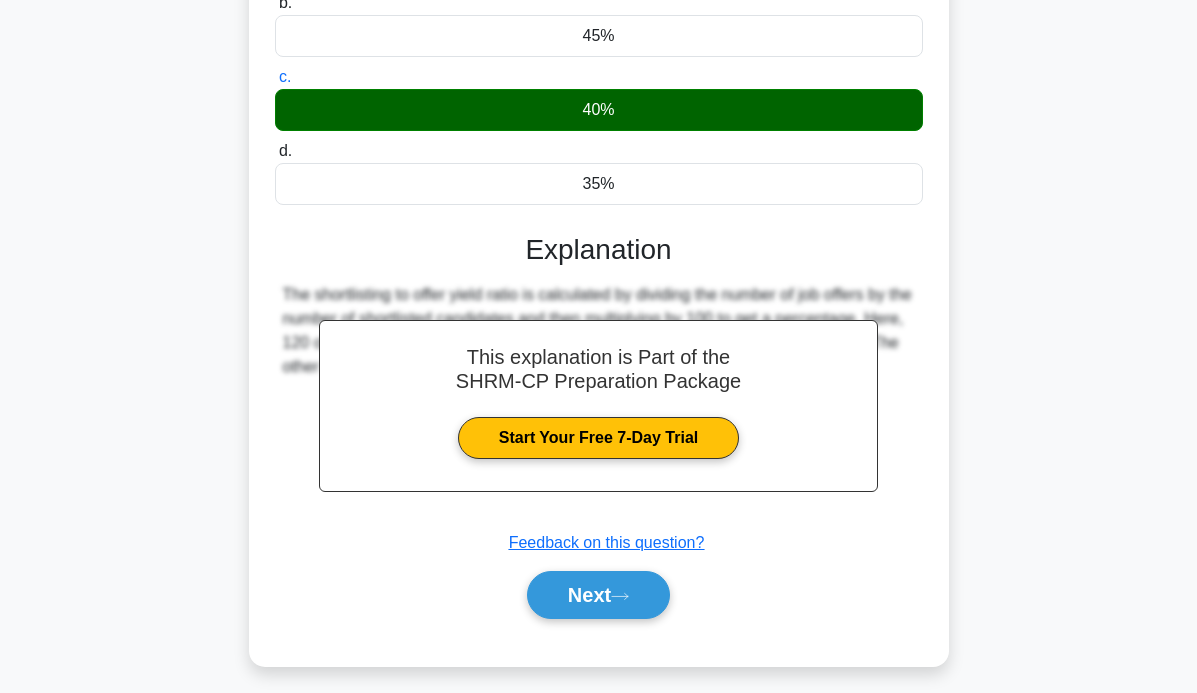 scroll, scrollTop: 319, scrollLeft: 0, axis: vertical 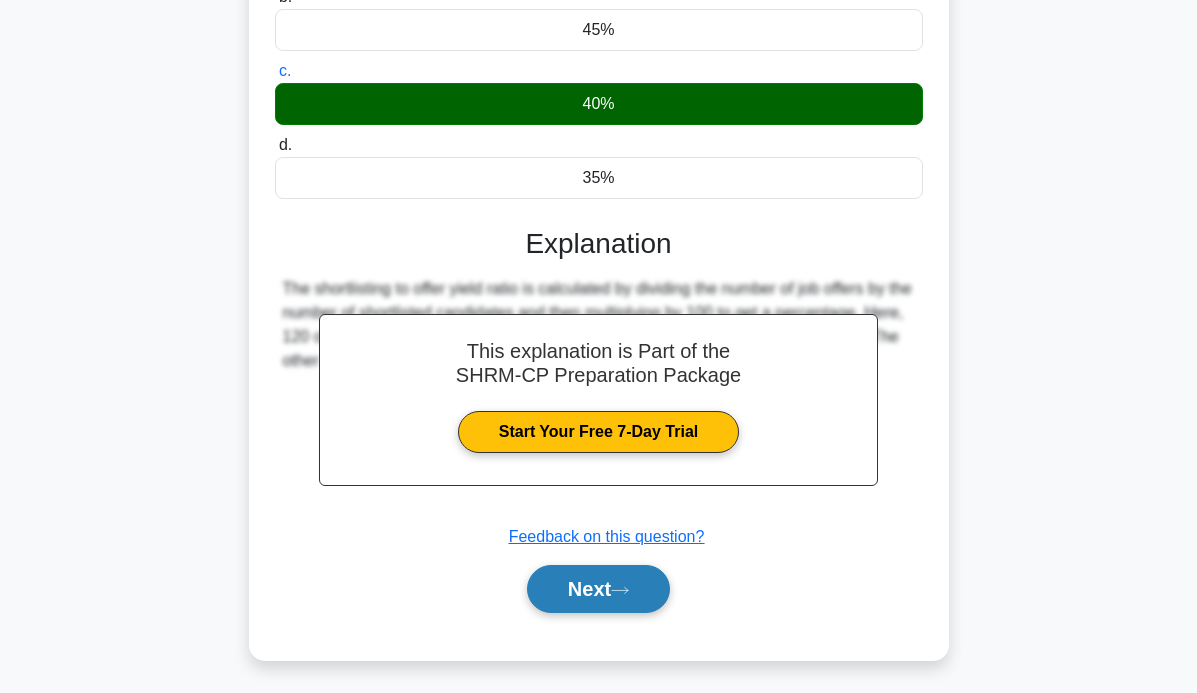 click 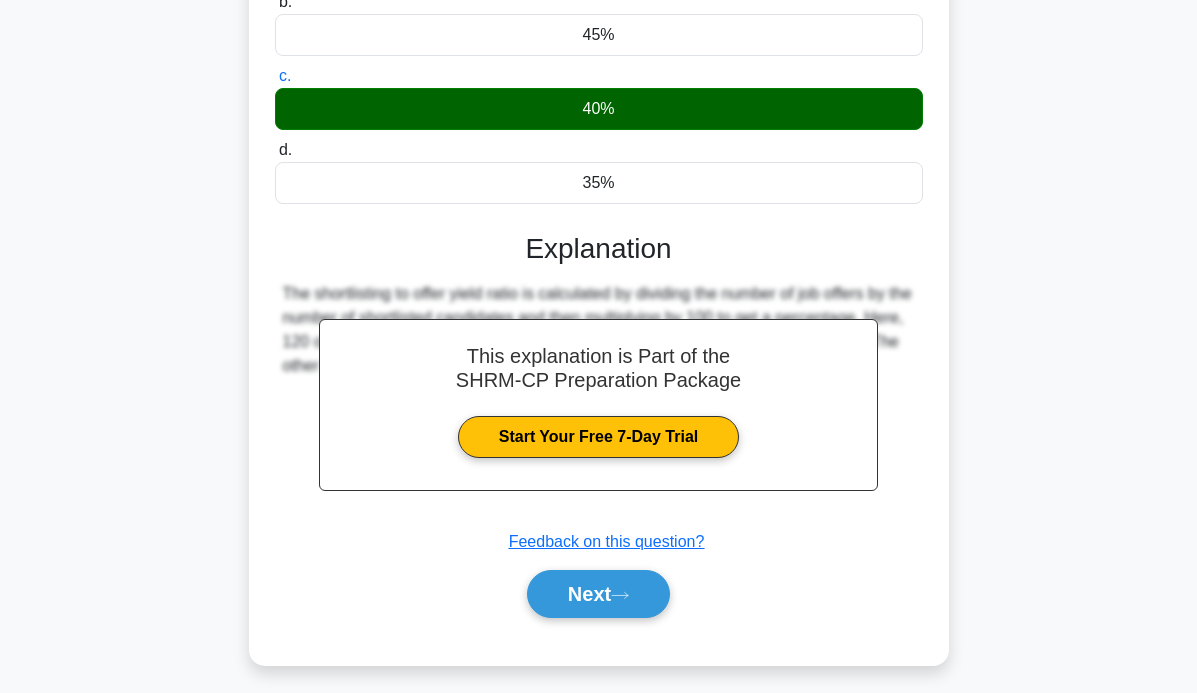 scroll, scrollTop: 0, scrollLeft: 0, axis: both 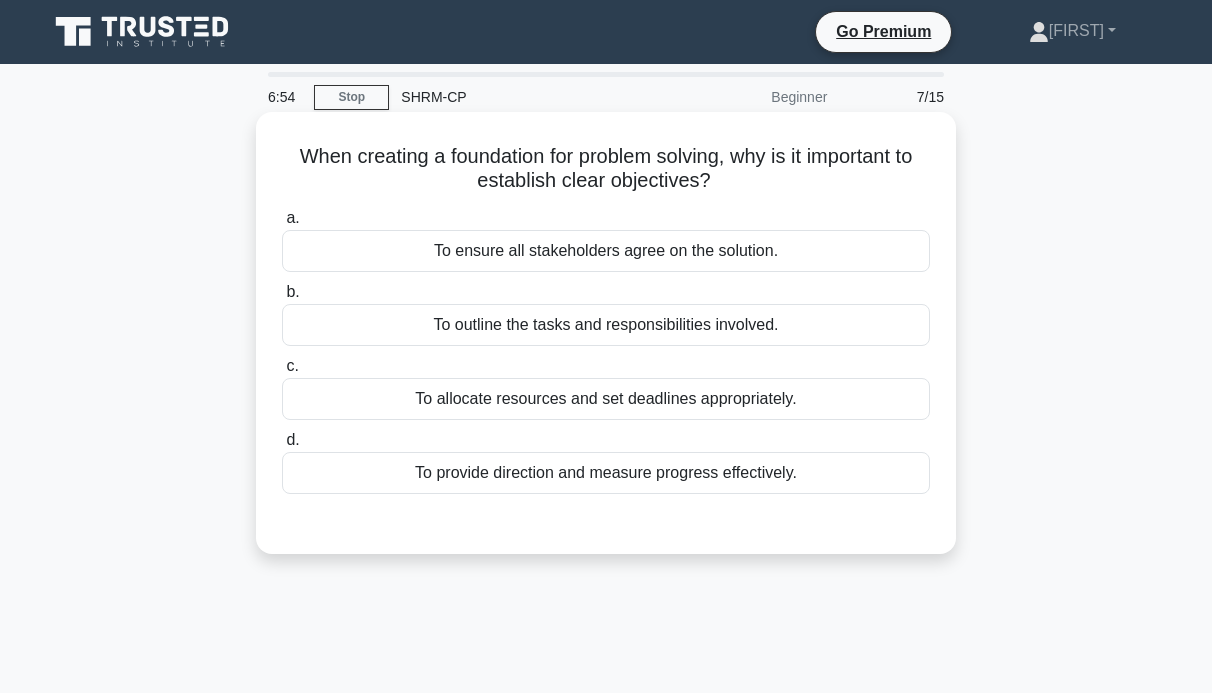 click on "To provide direction and measure progress effectively." at bounding box center (606, 473) 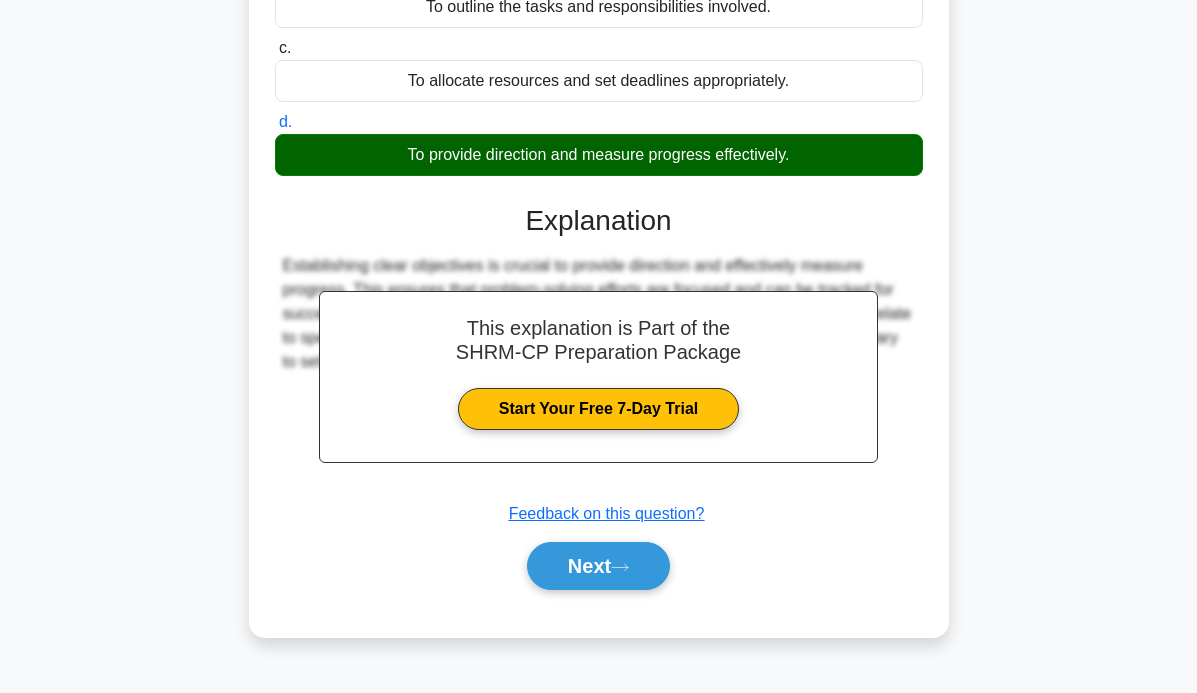 scroll, scrollTop: 319, scrollLeft: 0, axis: vertical 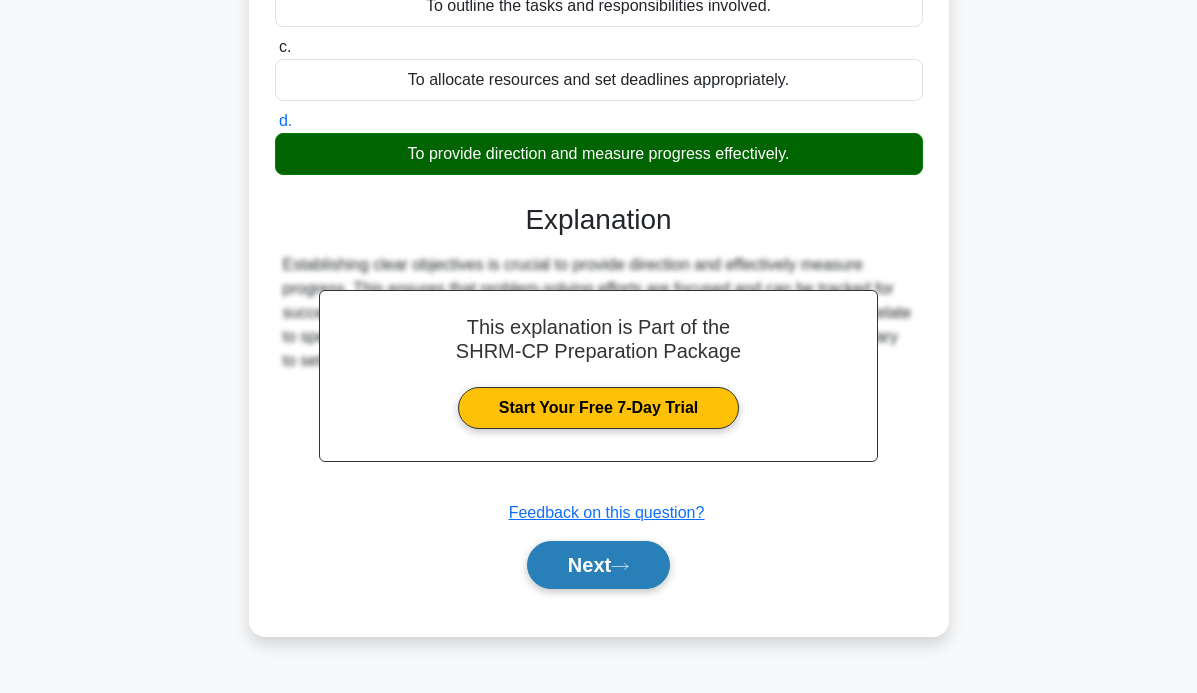 click on "Next" at bounding box center (598, 565) 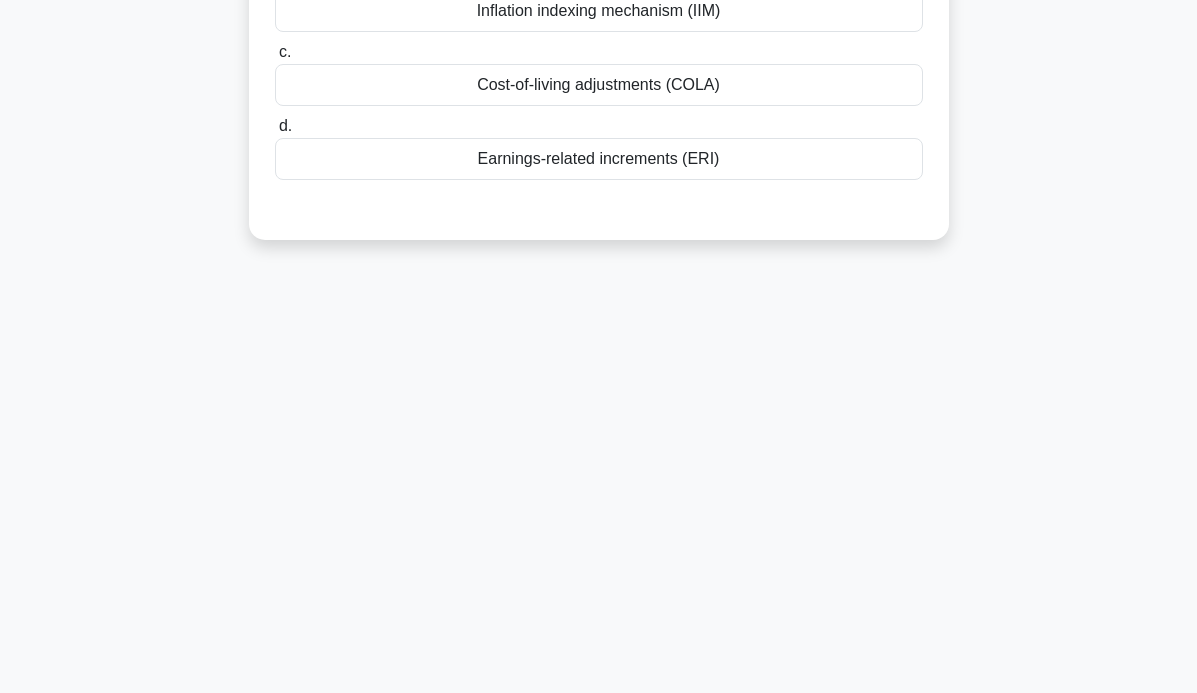 scroll, scrollTop: 0, scrollLeft: 0, axis: both 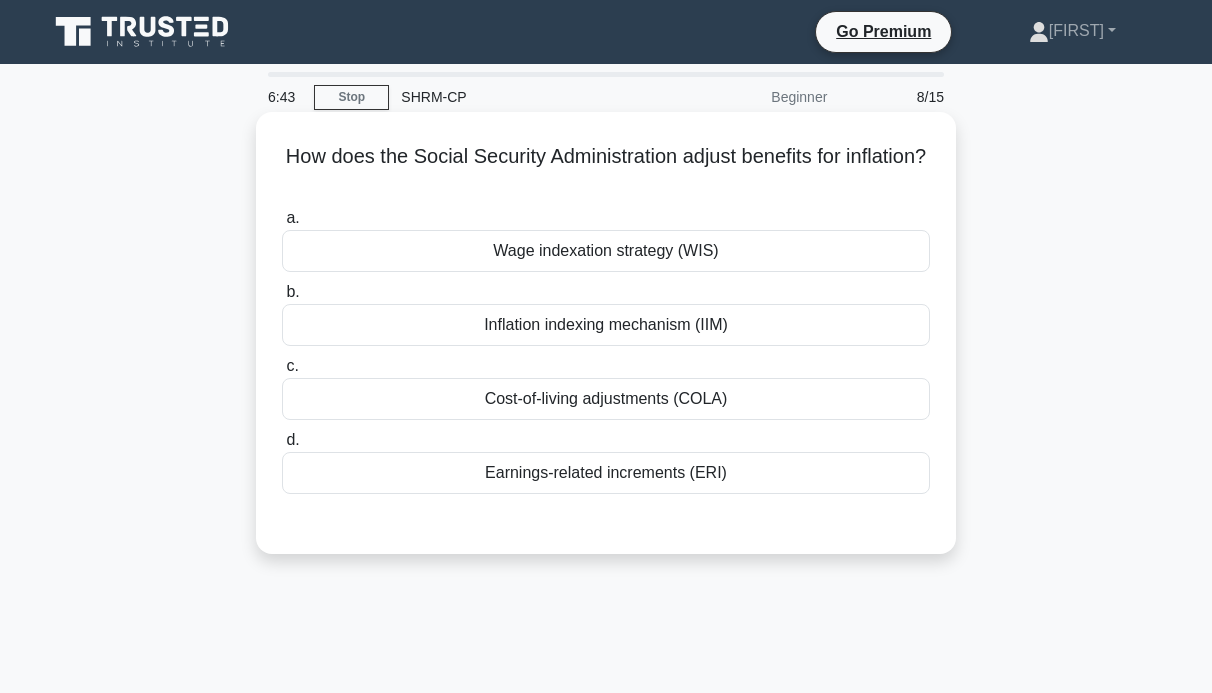 click on "Cost-of-living adjustments (COLA)" at bounding box center [606, 399] 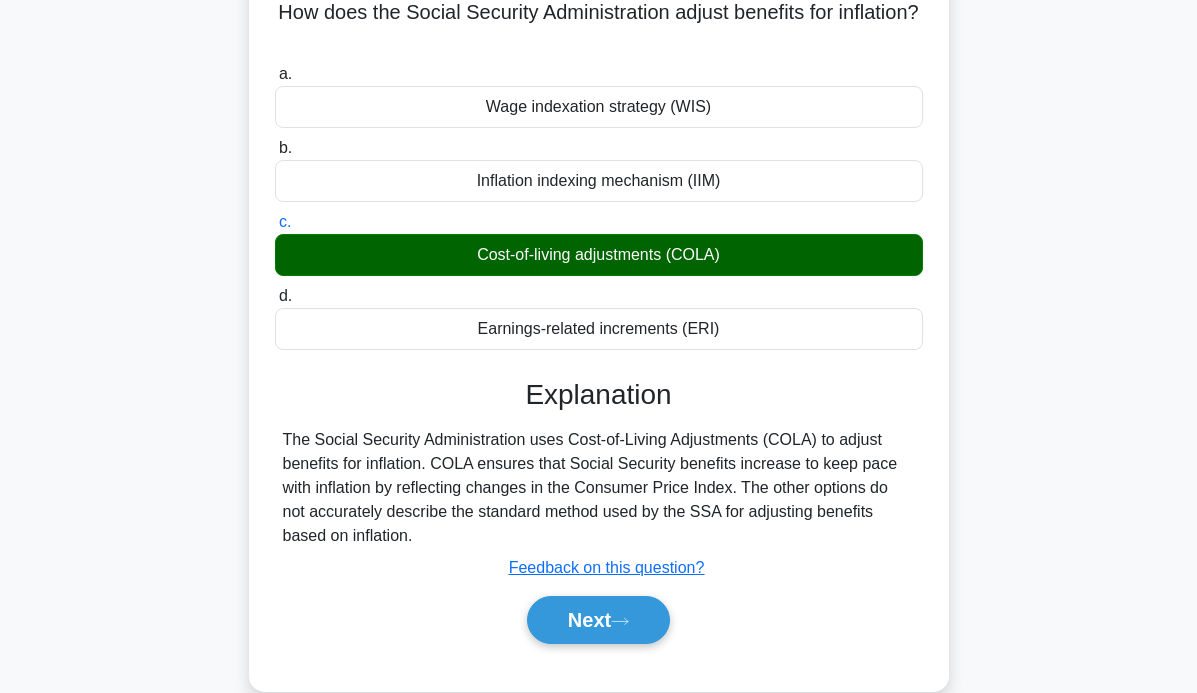 scroll, scrollTop: 151, scrollLeft: 0, axis: vertical 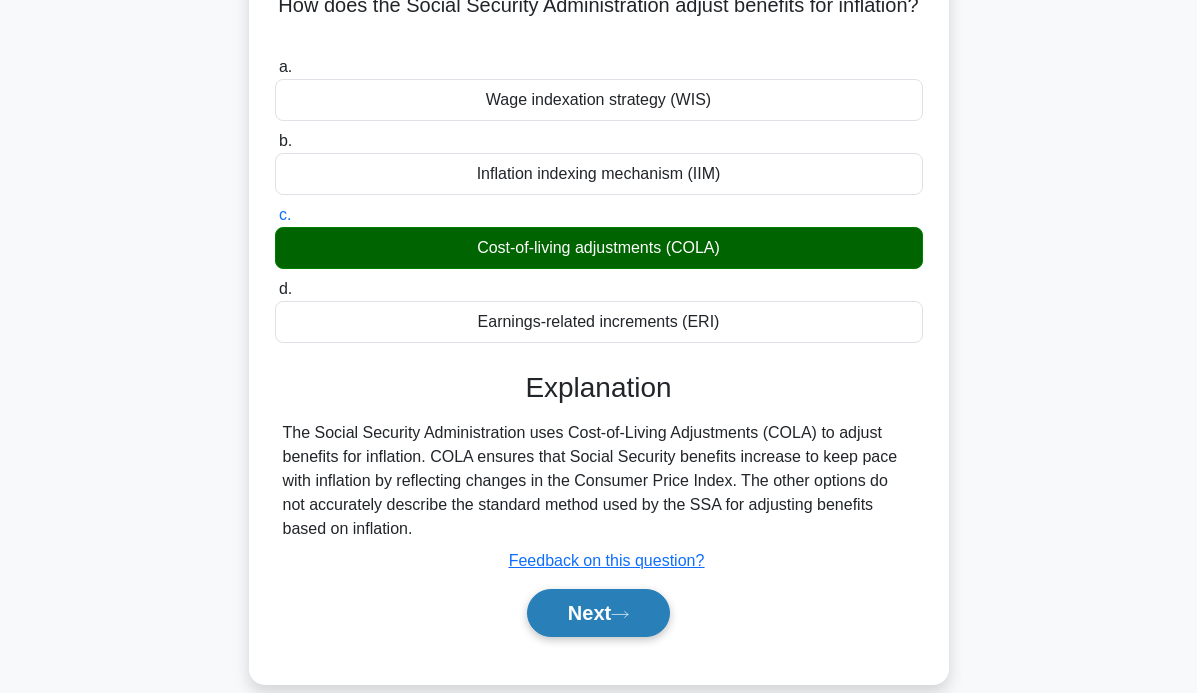 click on "Next" at bounding box center (598, 613) 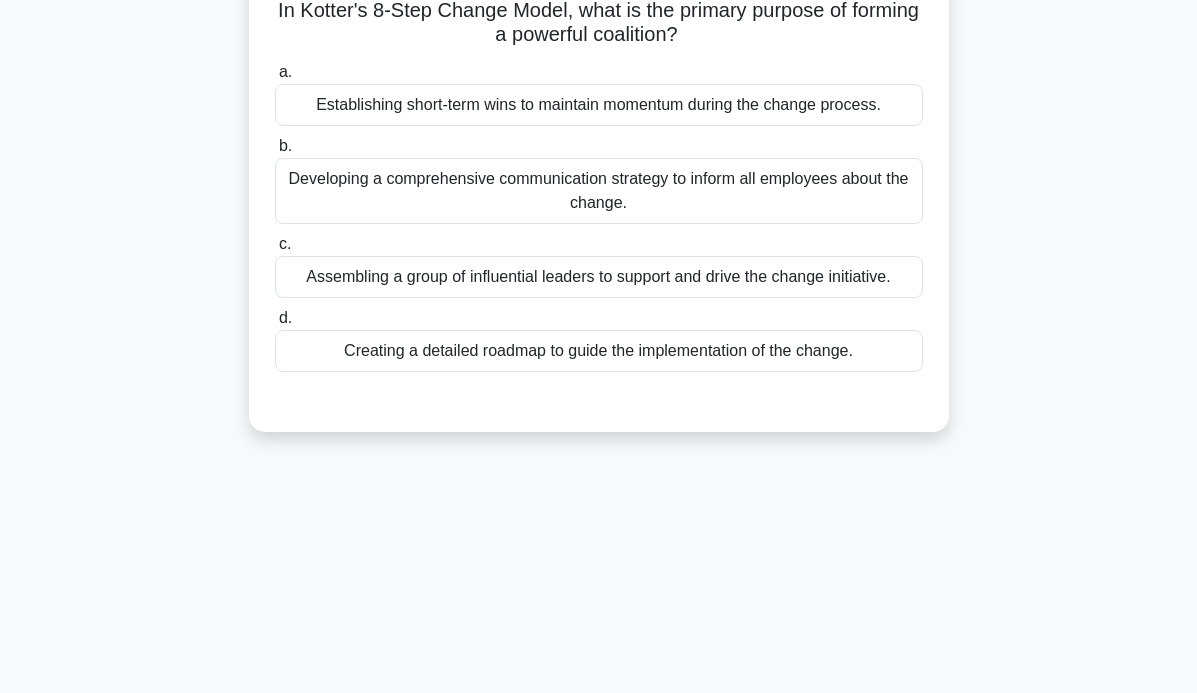 scroll, scrollTop: 0, scrollLeft: 0, axis: both 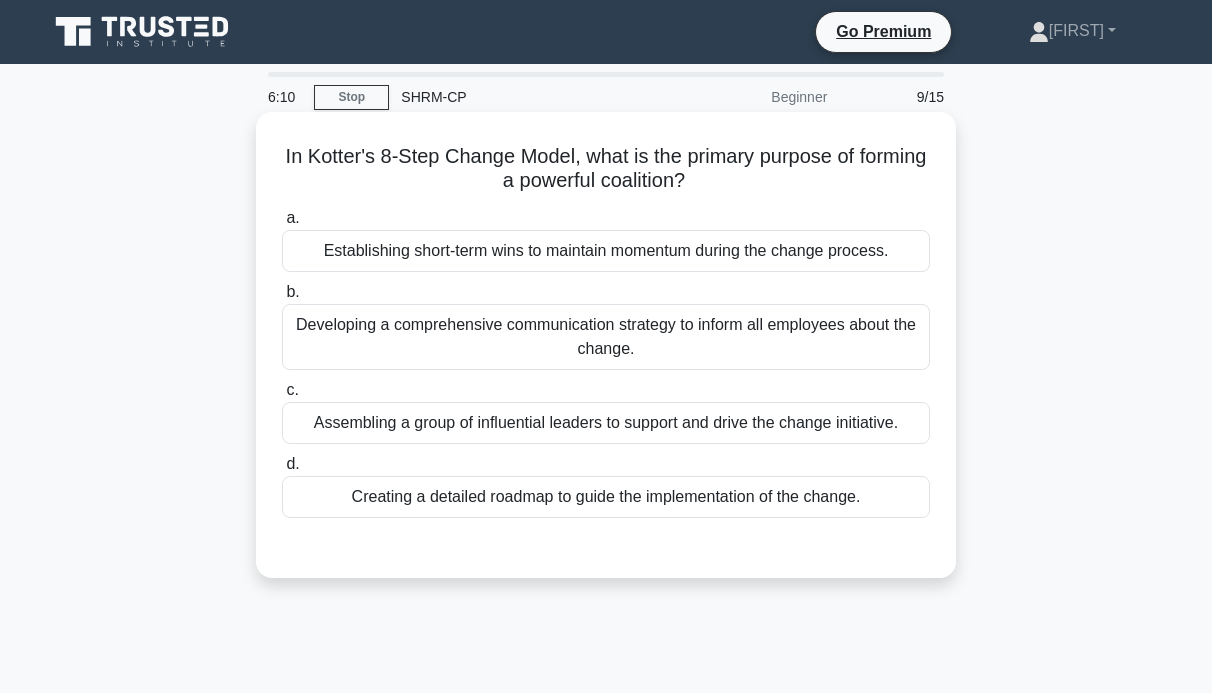 click on "Developing a comprehensive communication strategy to inform all employees about the change." at bounding box center (606, 337) 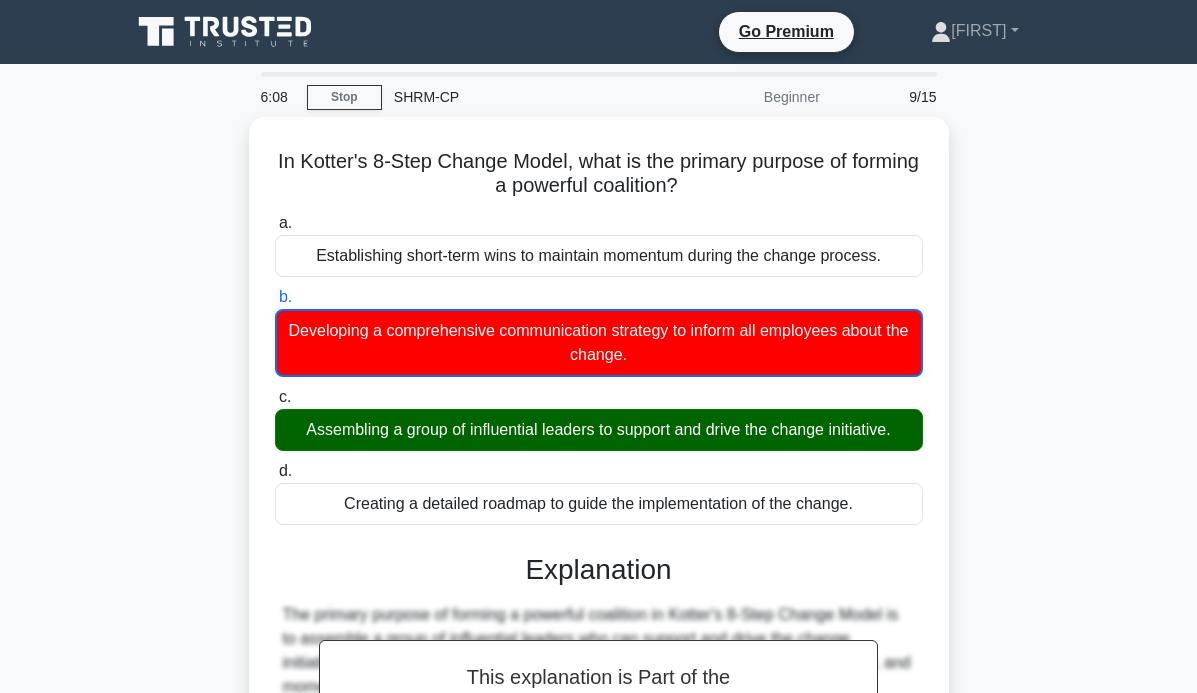 scroll, scrollTop: 415, scrollLeft: 0, axis: vertical 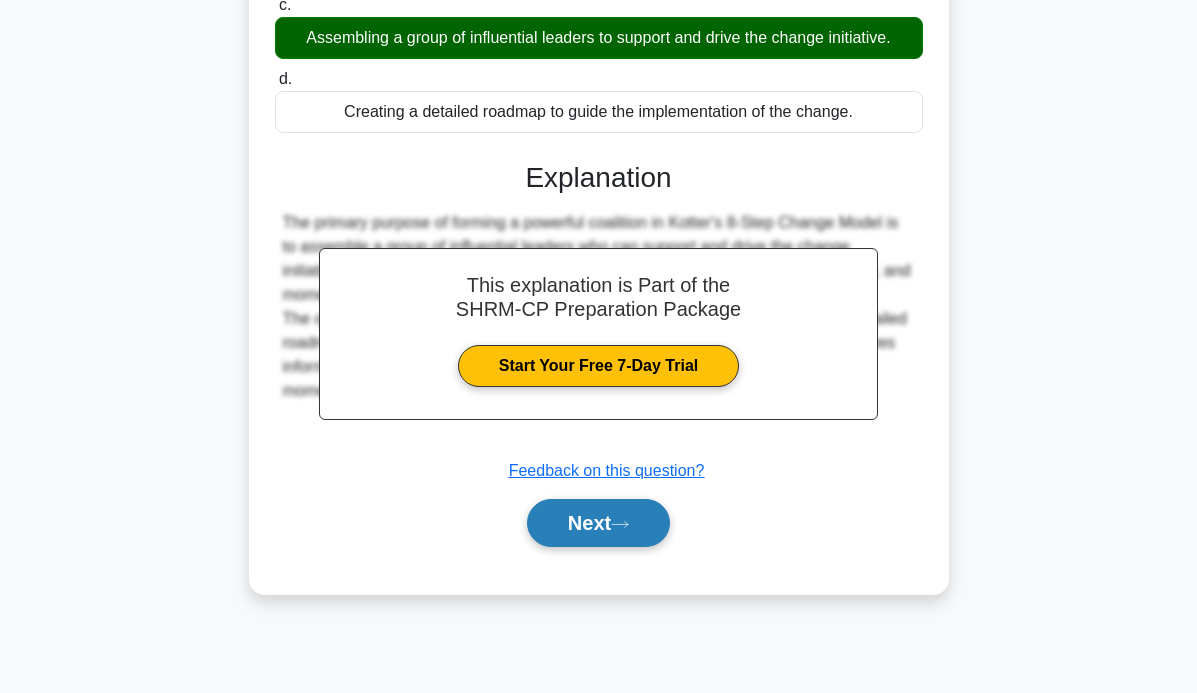 click on "Next" at bounding box center (598, 523) 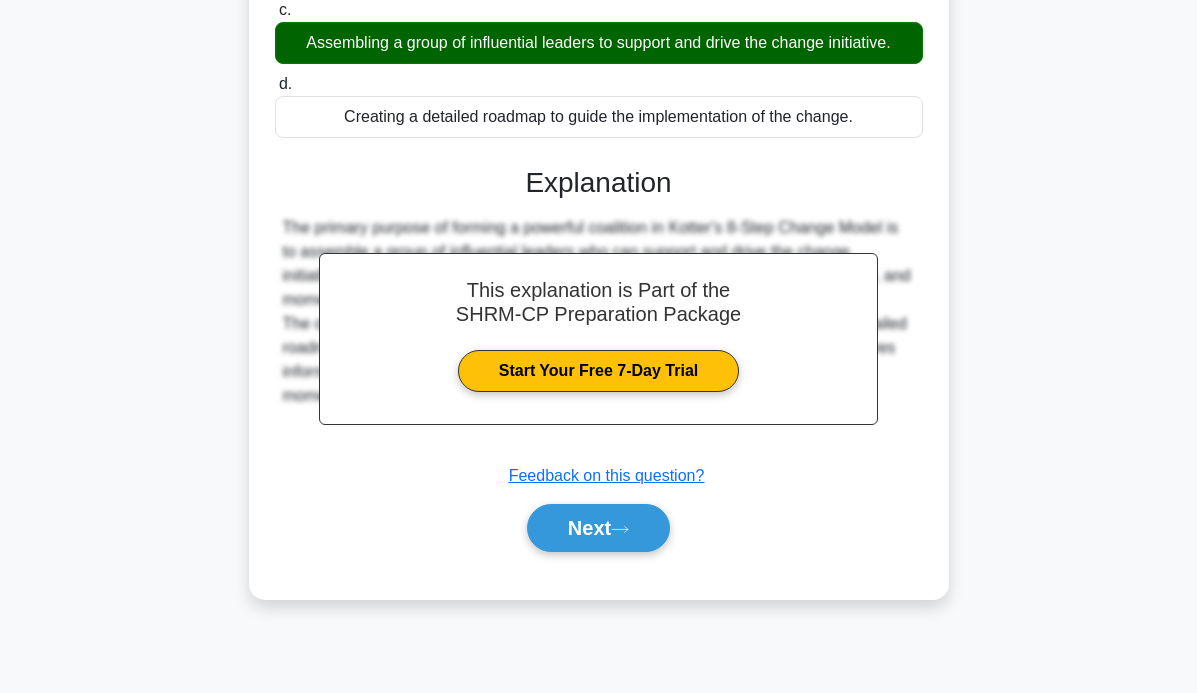 scroll, scrollTop: 0, scrollLeft: 0, axis: both 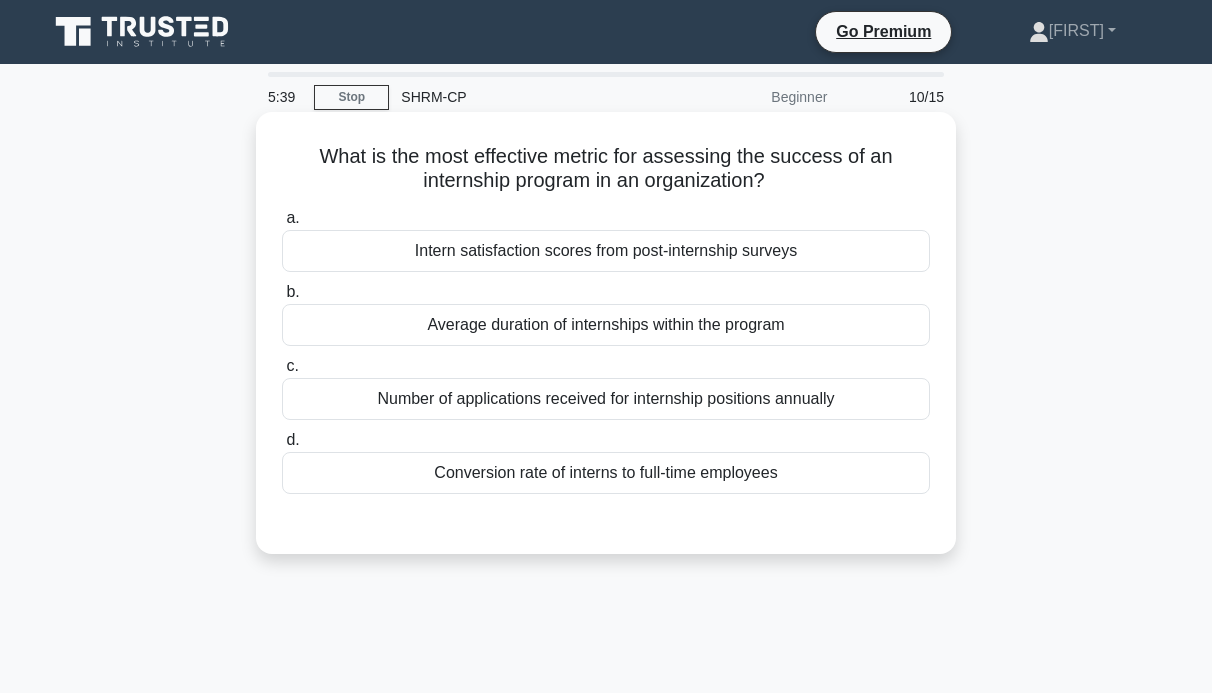 click on "d.
Conversion rate of interns to full-time employees" at bounding box center [606, 461] 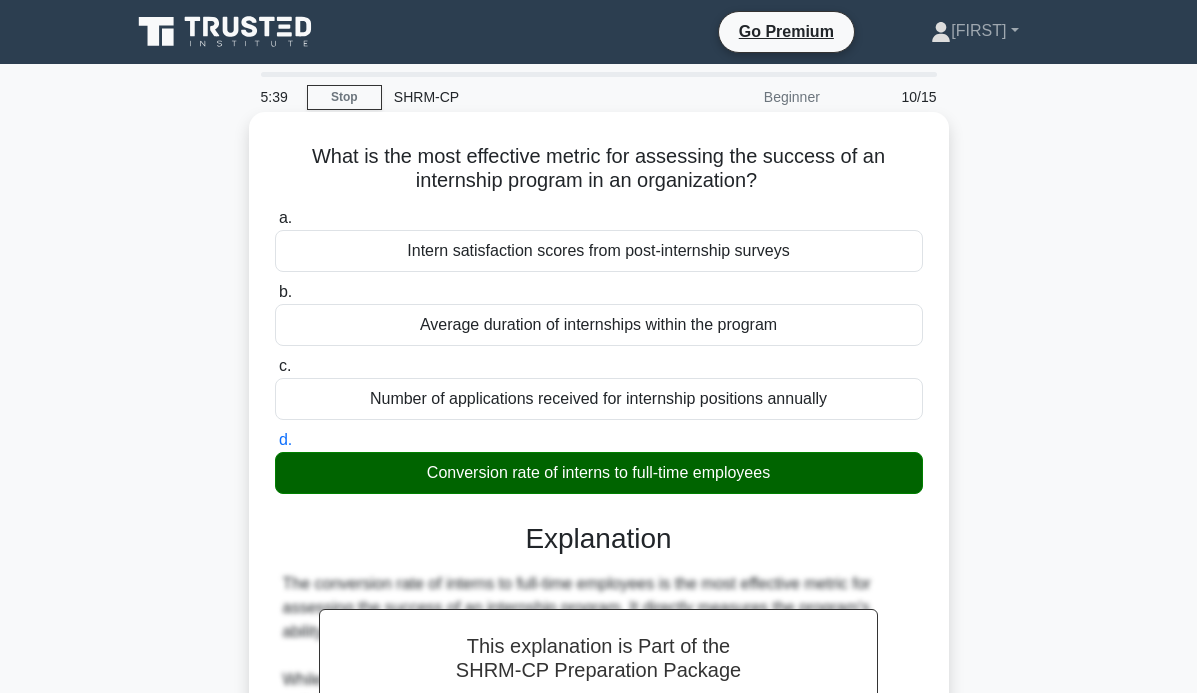 click on "Conversion rate of interns to full-time employees" at bounding box center [599, 473] 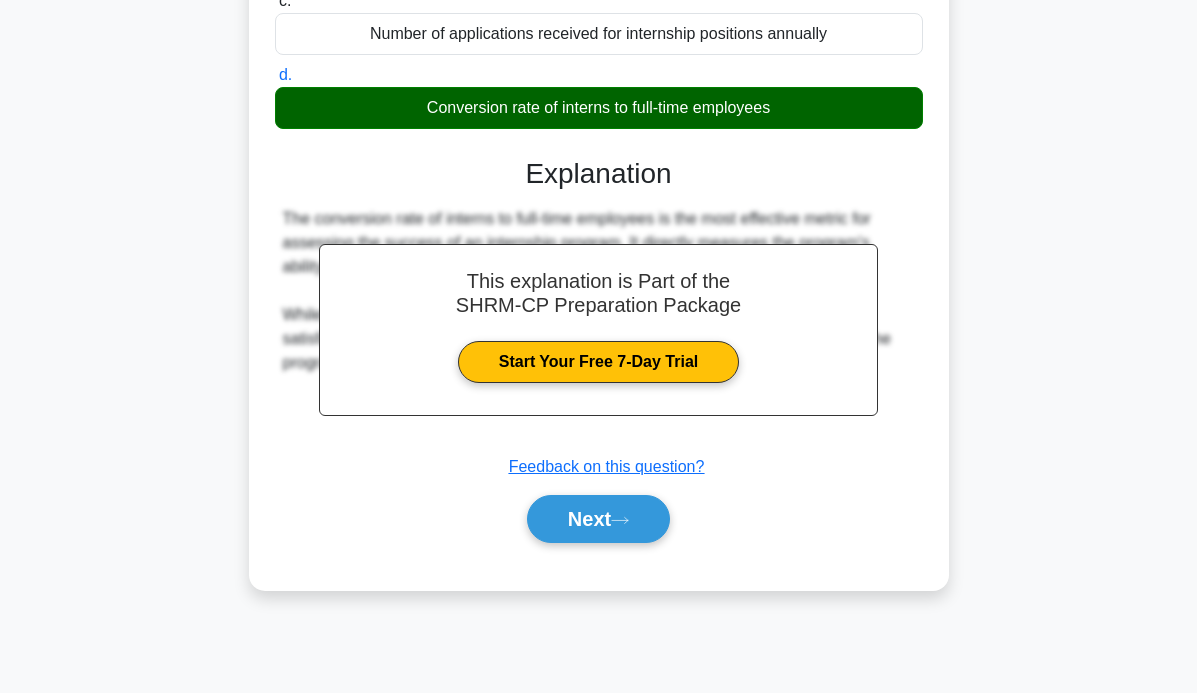 scroll, scrollTop: 367, scrollLeft: 0, axis: vertical 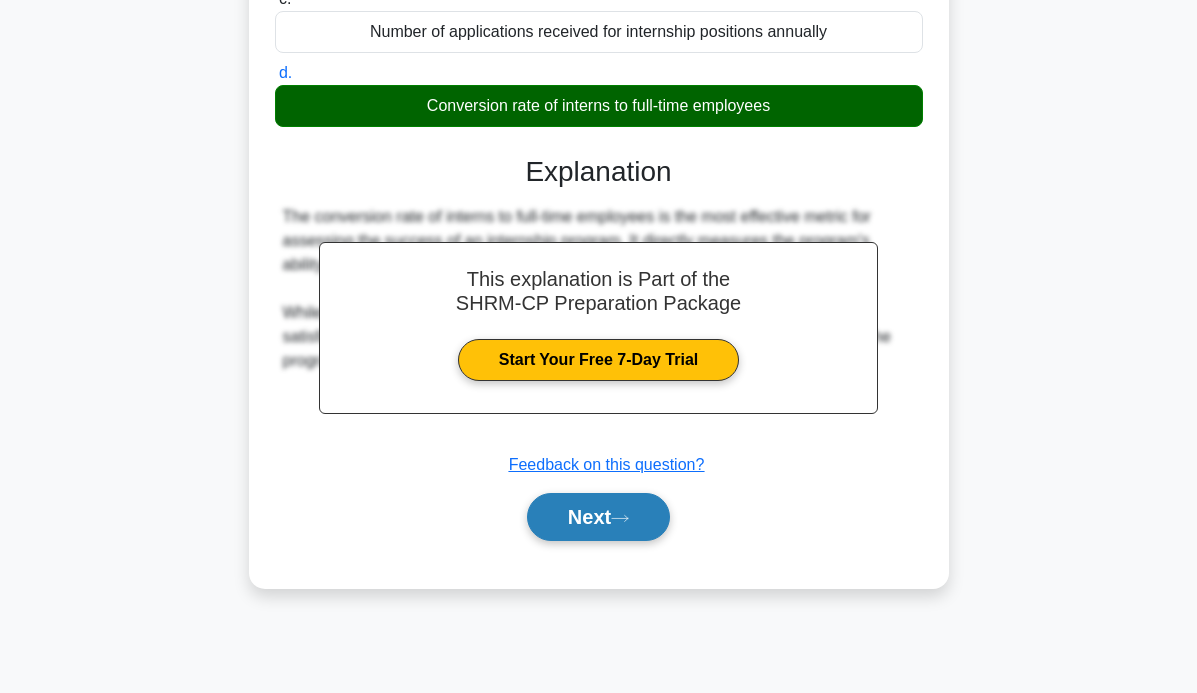 click on "Next" at bounding box center (598, 517) 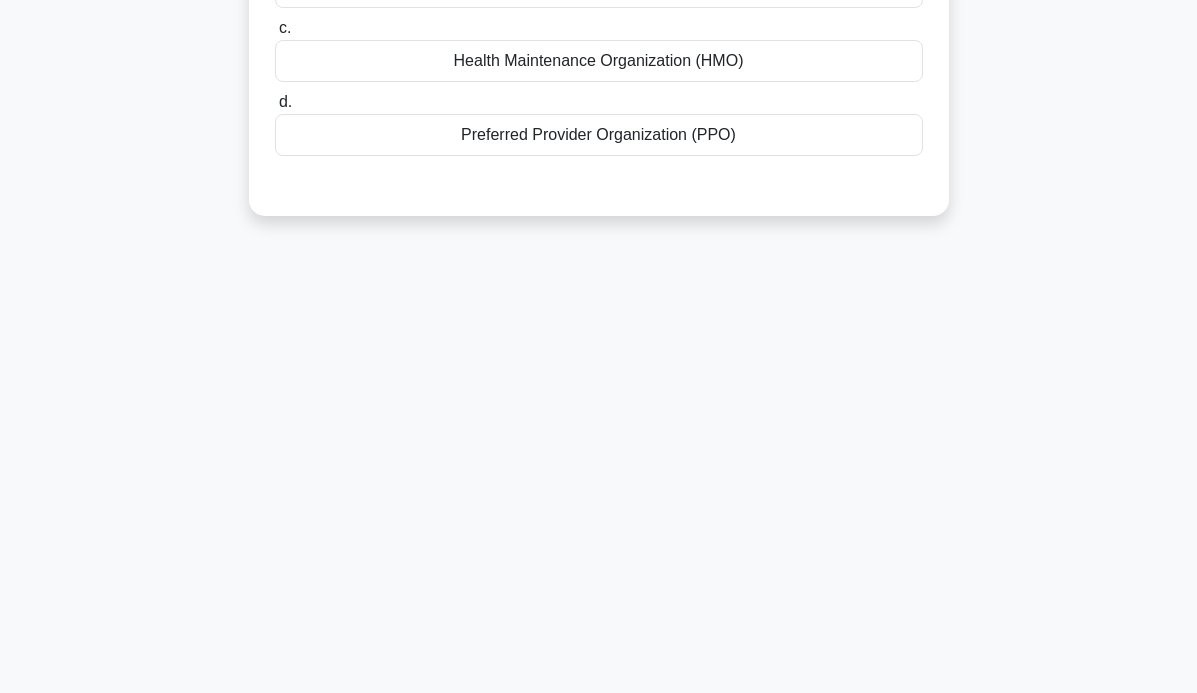 scroll, scrollTop: 0, scrollLeft: 0, axis: both 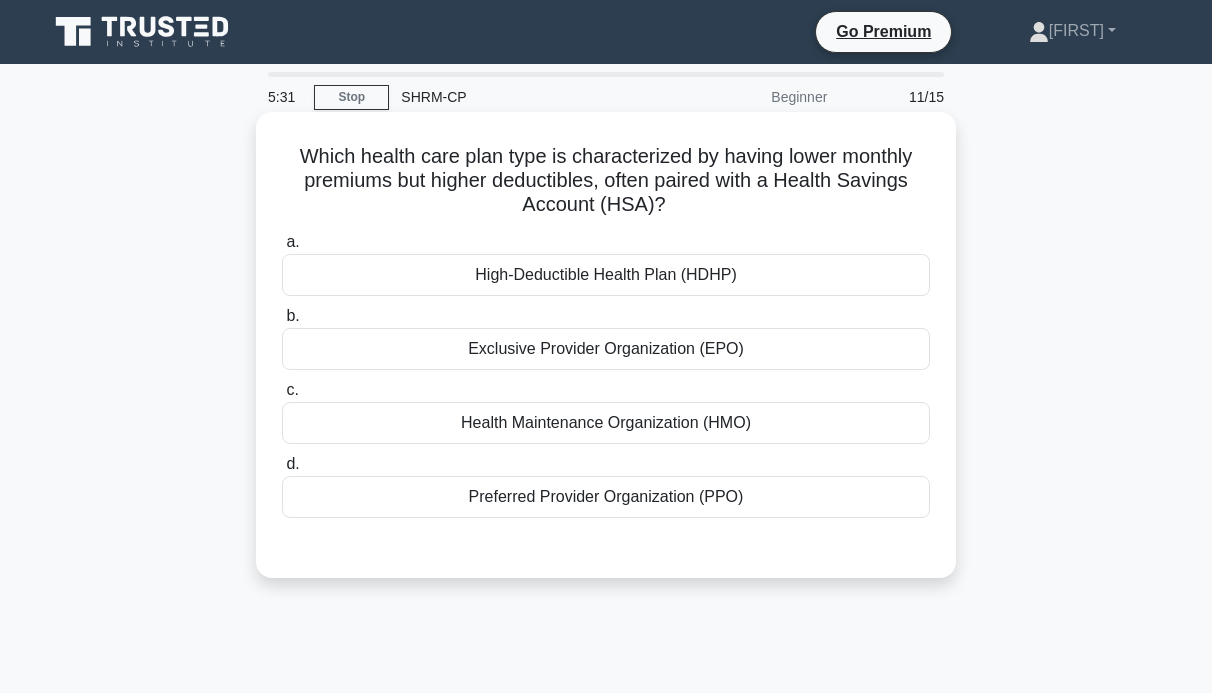 click on "High-Deductible Health Plan (HDHP)" at bounding box center (606, 275) 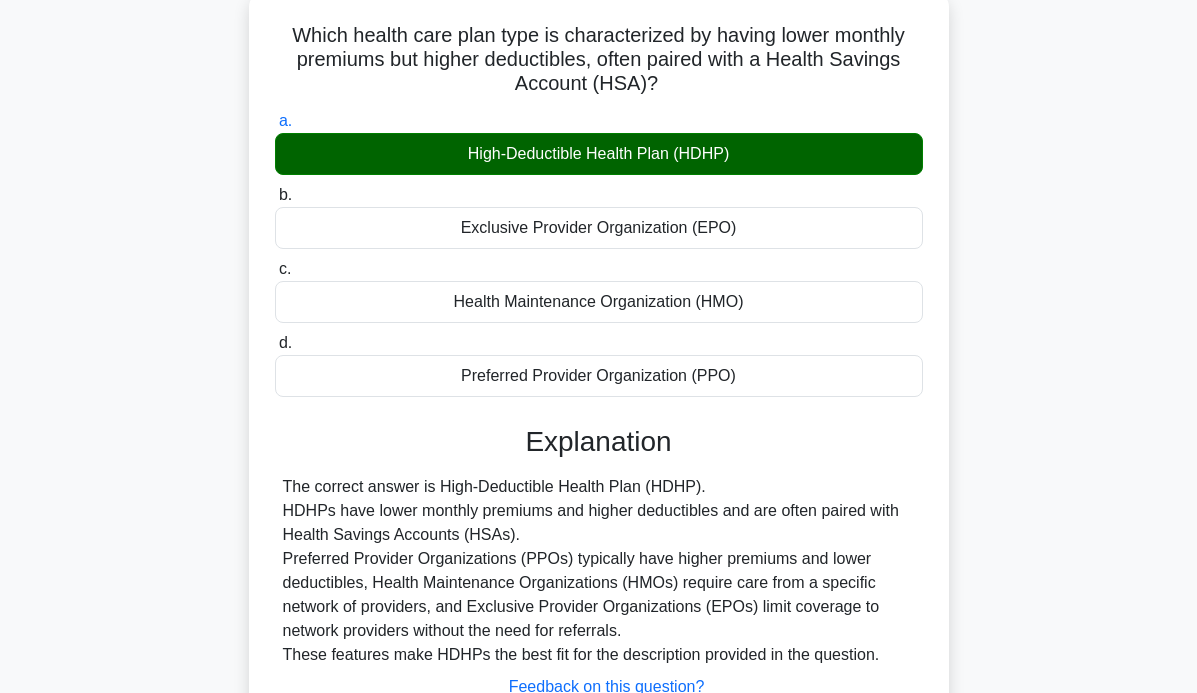 scroll, scrollTop: 247, scrollLeft: 0, axis: vertical 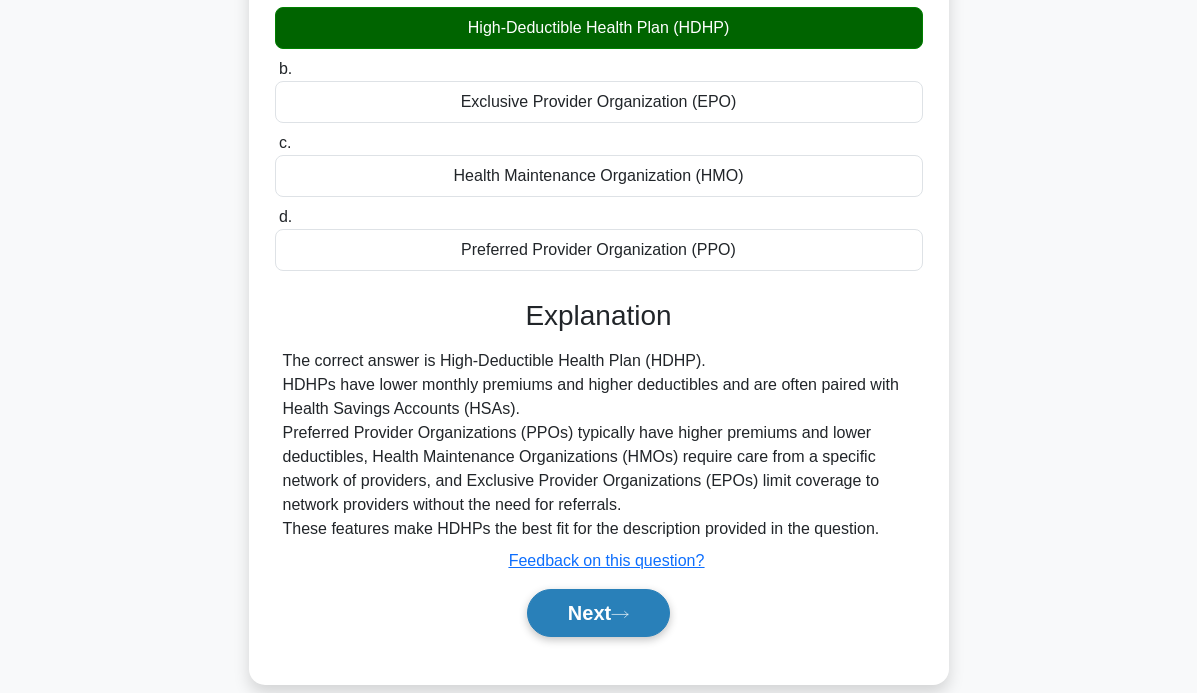 click on "Next" at bounding box center [598, 613] 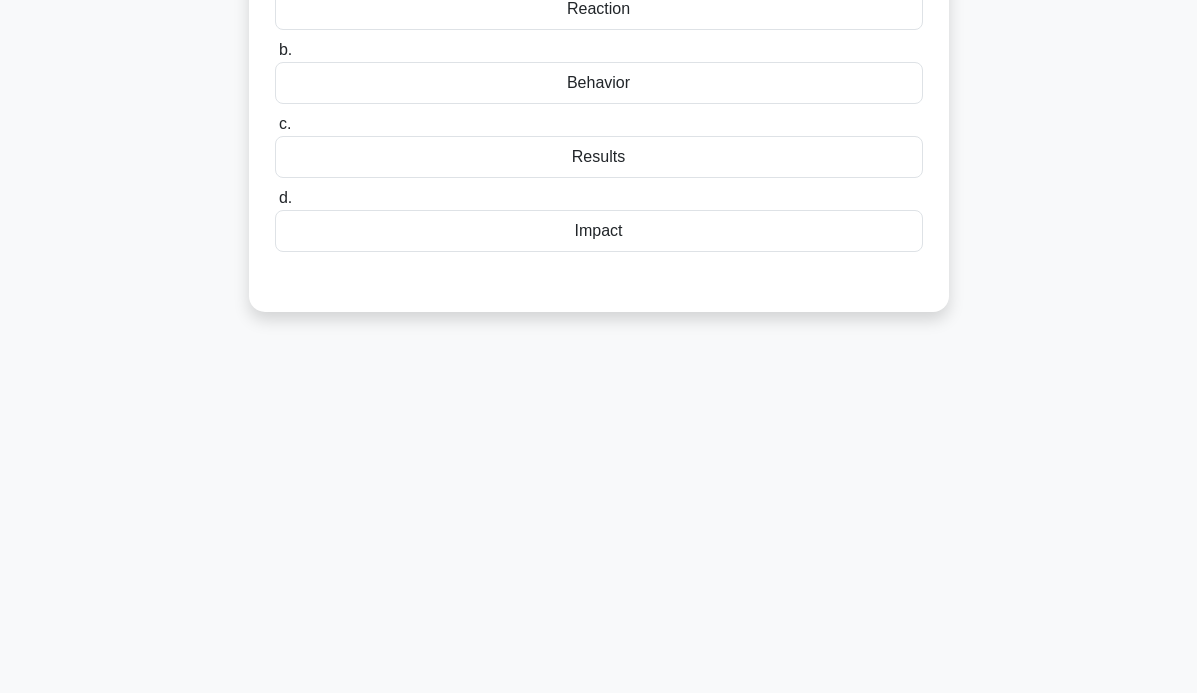 scroll, scrollTop: 0, scrollLeft: 0, axis: both 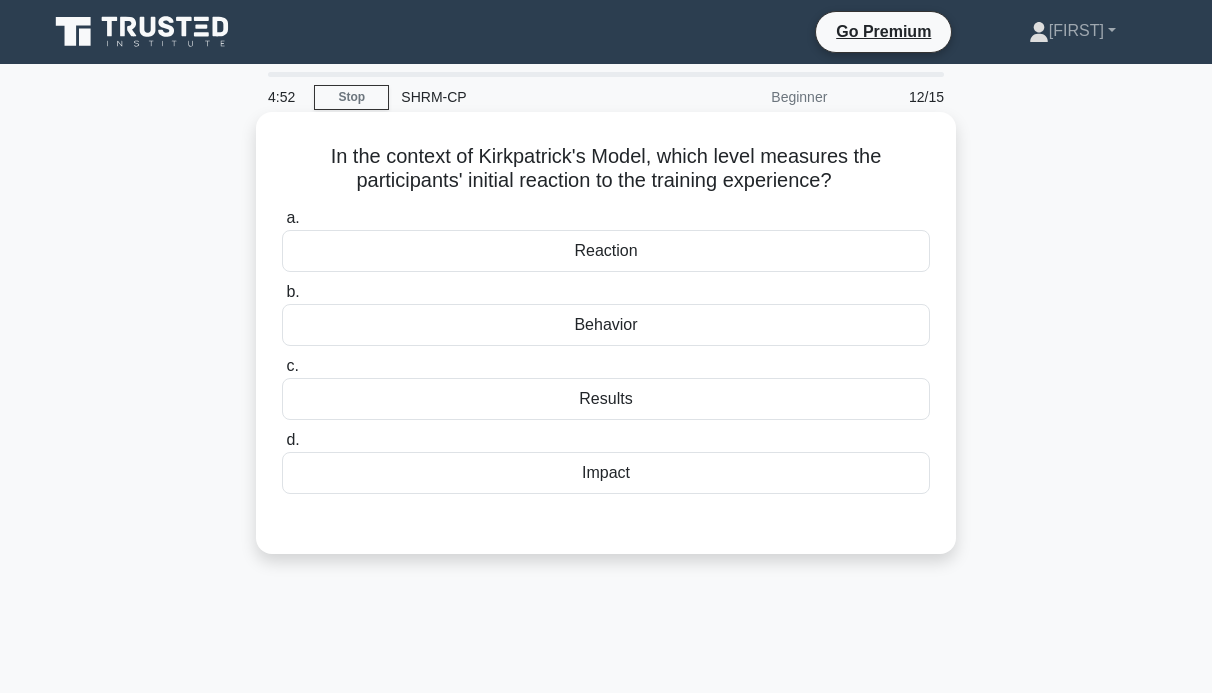 click on "Behavior" at bounding box center (606, 325) 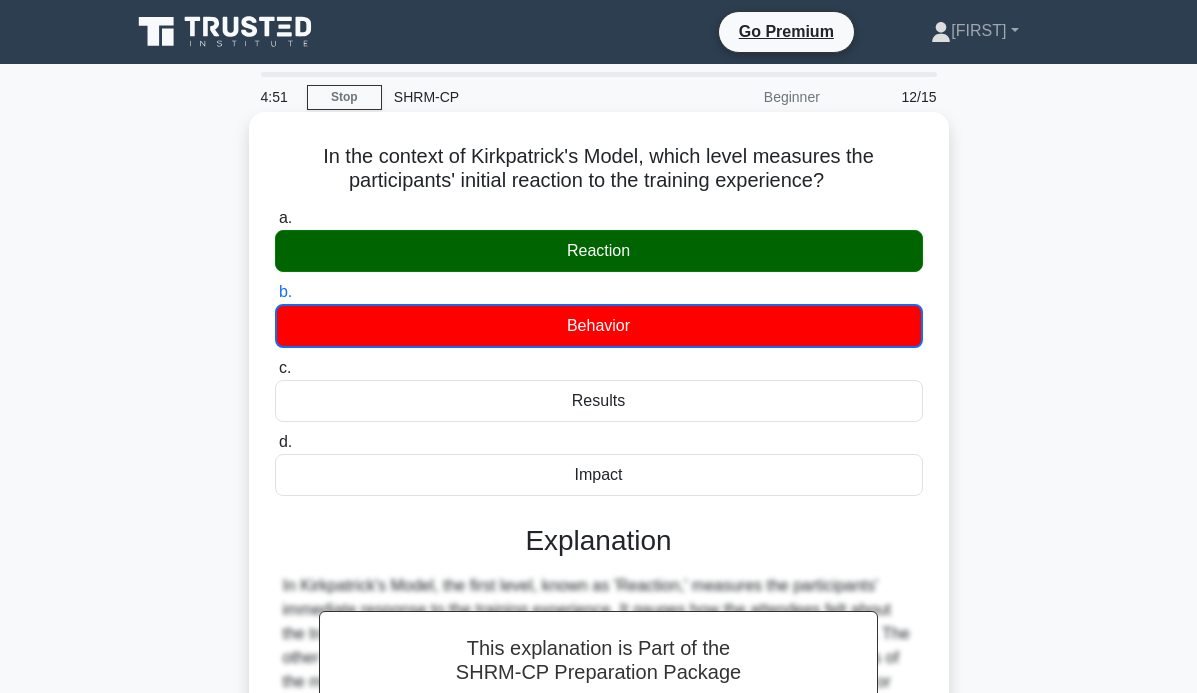 scroll, scrollTop: 463, scrollLeft: 0, axis: vertical 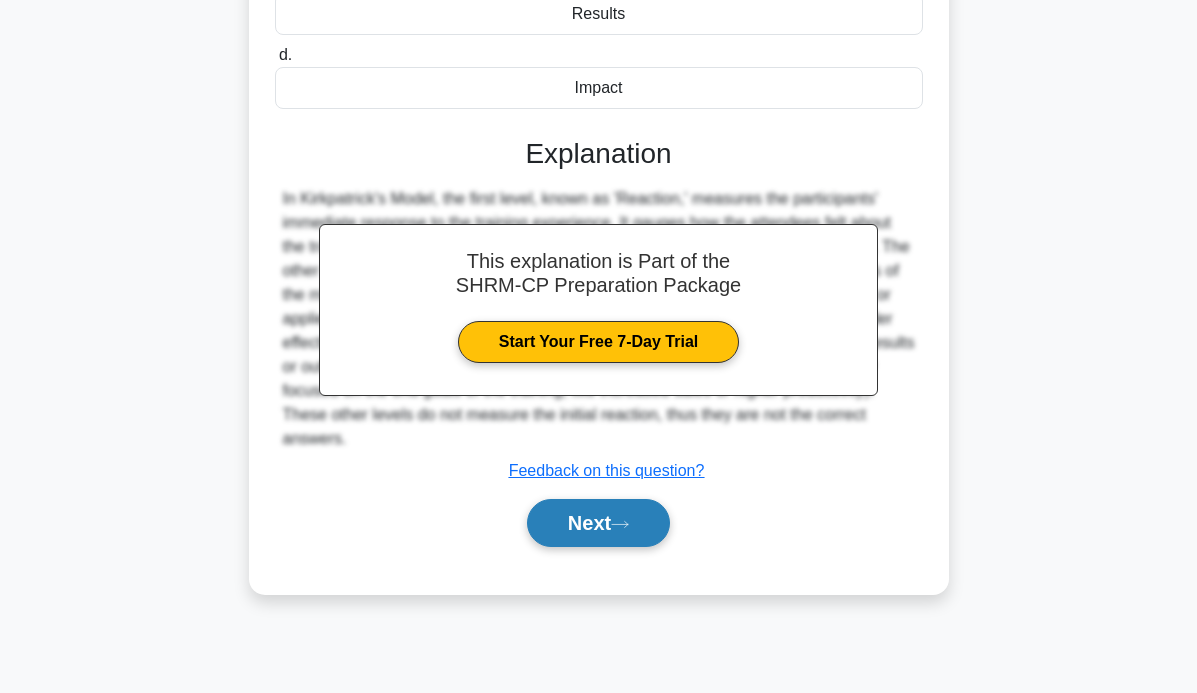 click on "Next" at bounding box center (598, 523) 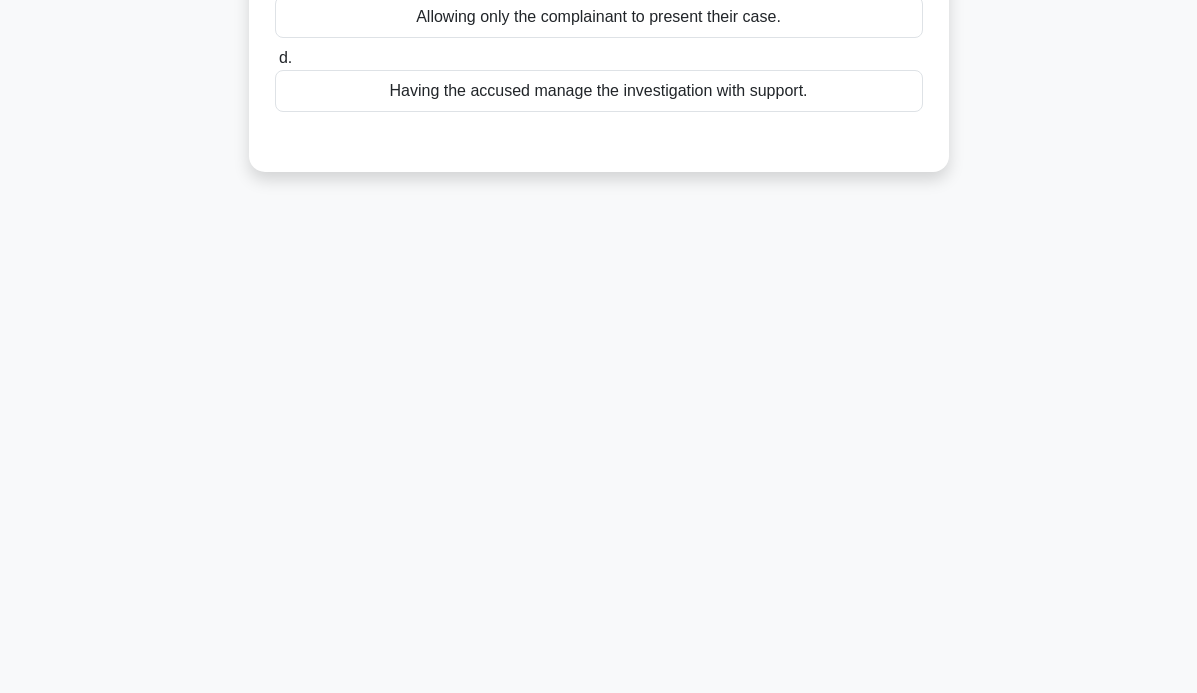 scroll, scrollTop: 0, scrollLeft: 0, axis: both 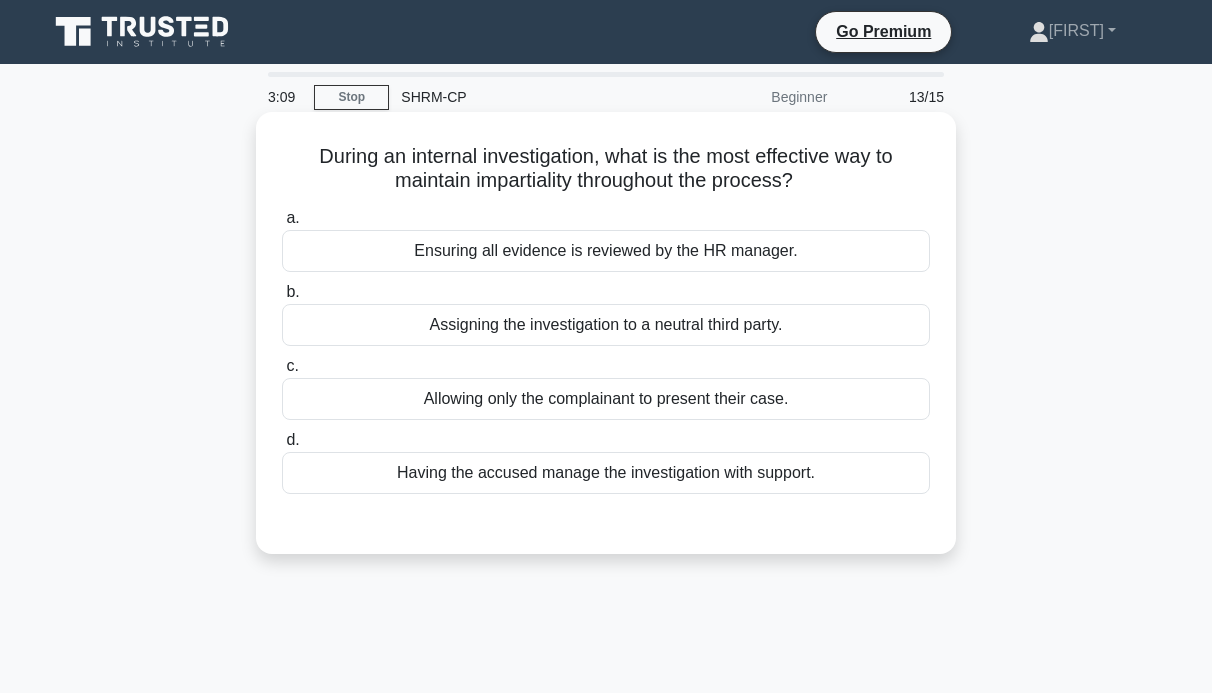 click on "Assigning the investigation to a neutral third party." at bounding box center [606, 325] 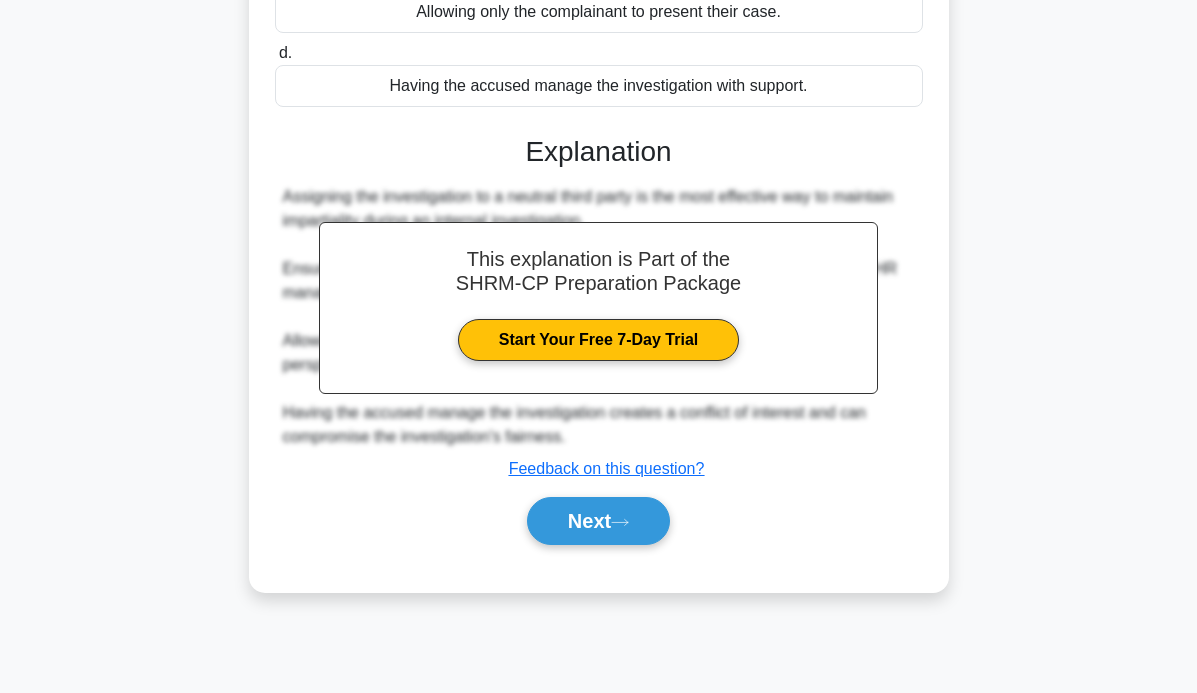 scroll, scrollTop: 463, scrollLeft: 0, axis: vertical 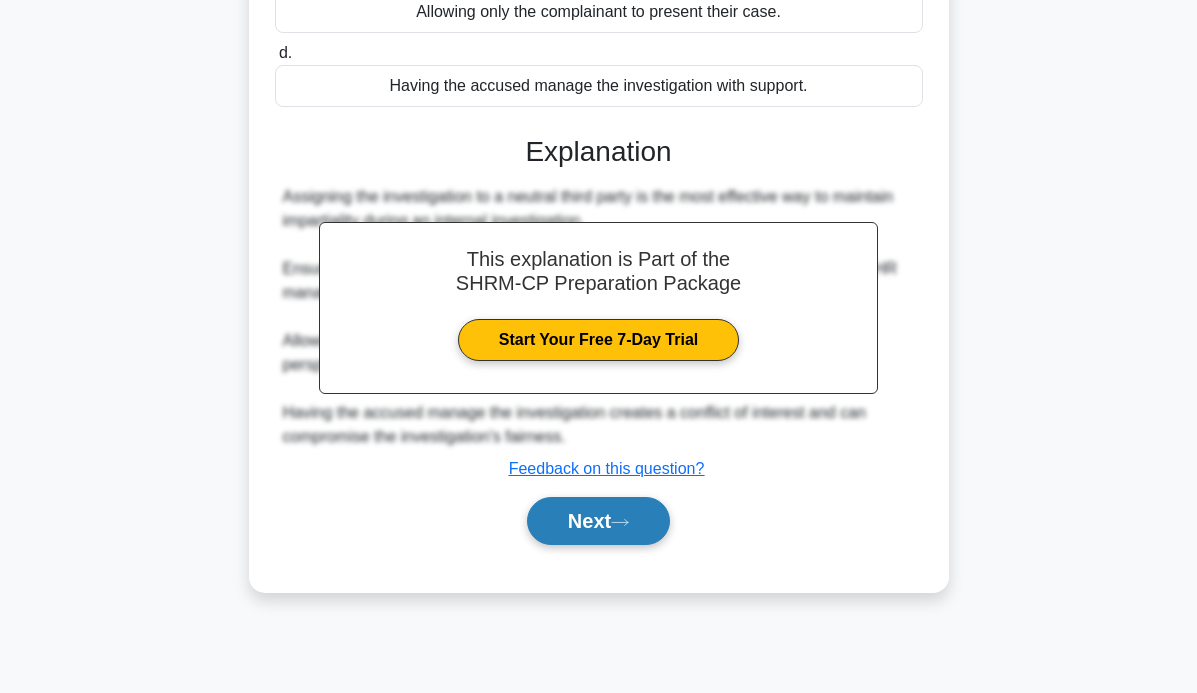 click on "Next" at bounding box center (598, 521) 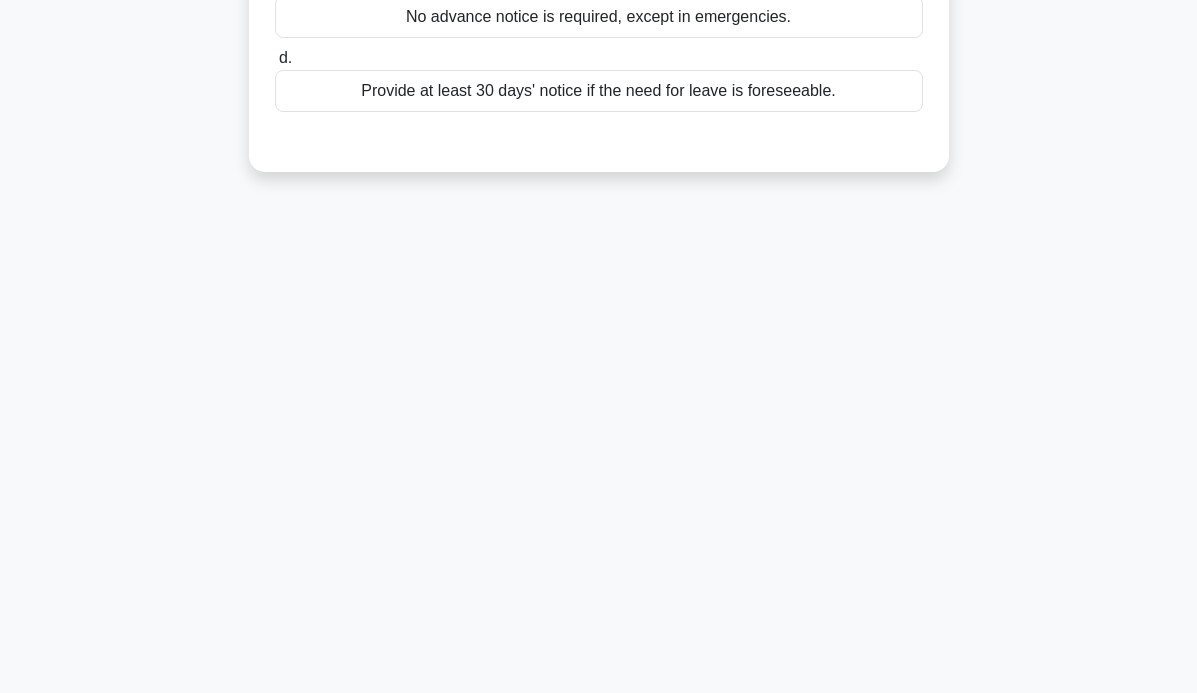 scroll, scrollTop: 0, scrollLeft: 0, axis: both 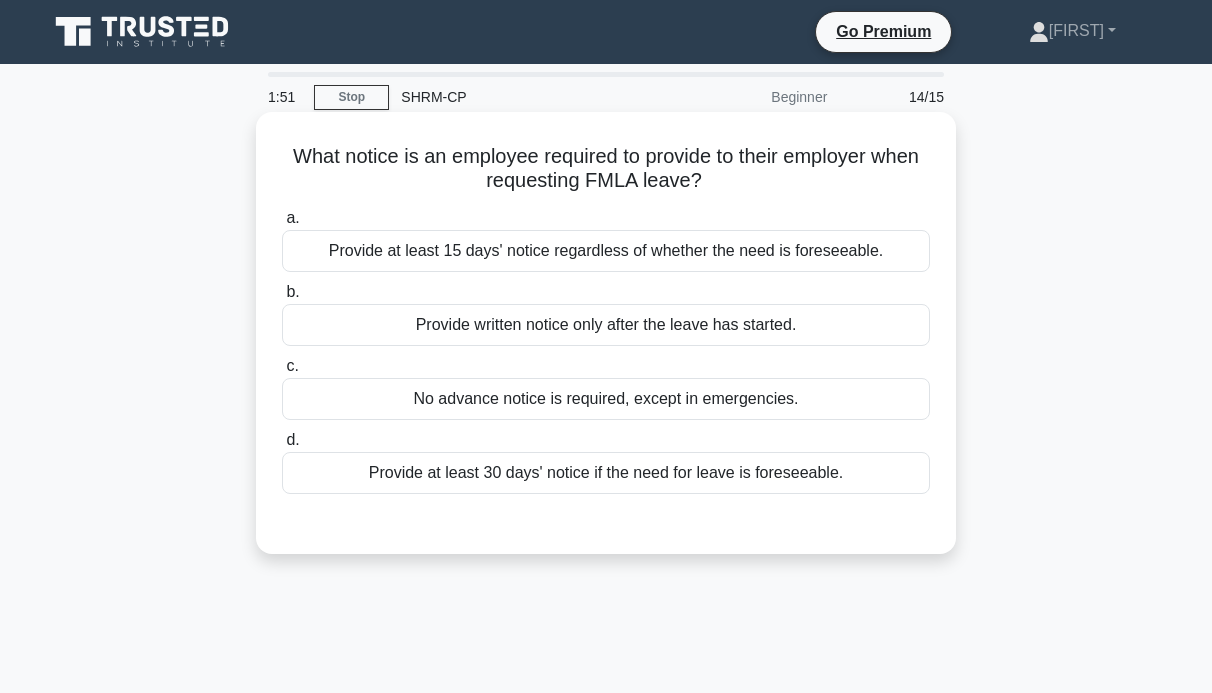 click on "Provide at least 30 days' notice if the need for leave is foreseeable." at bounding box center (606, 473) 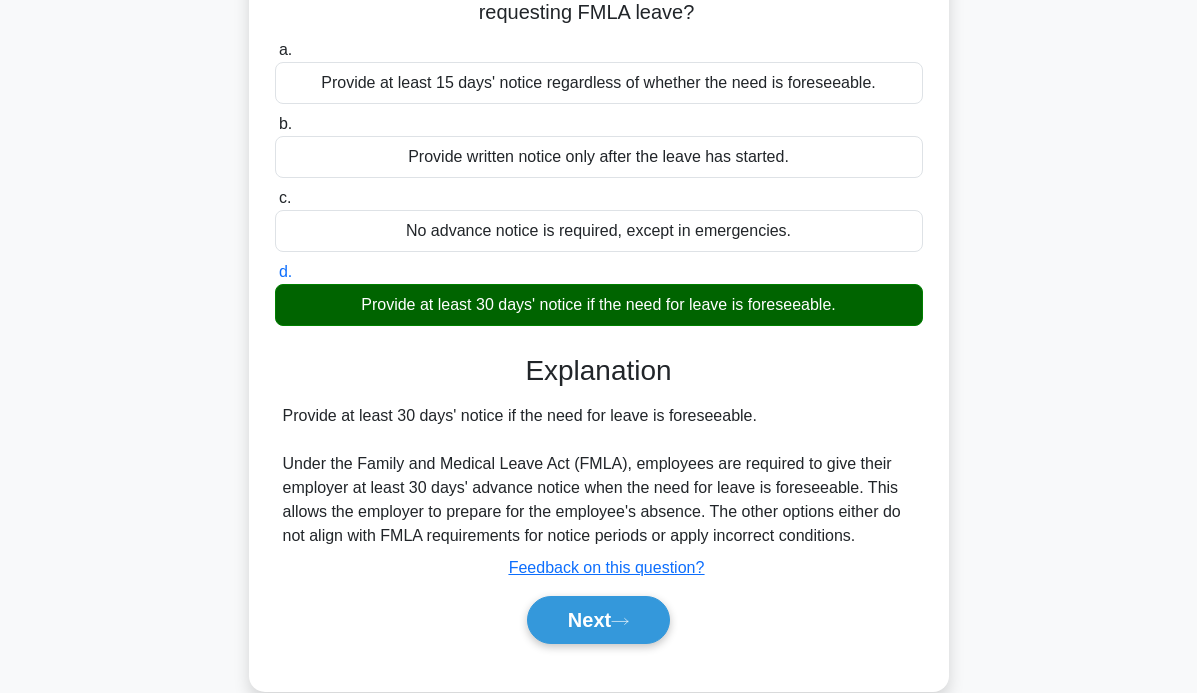 scroll, scrollTop: 175, scrollLeft: 0, axis: vertical 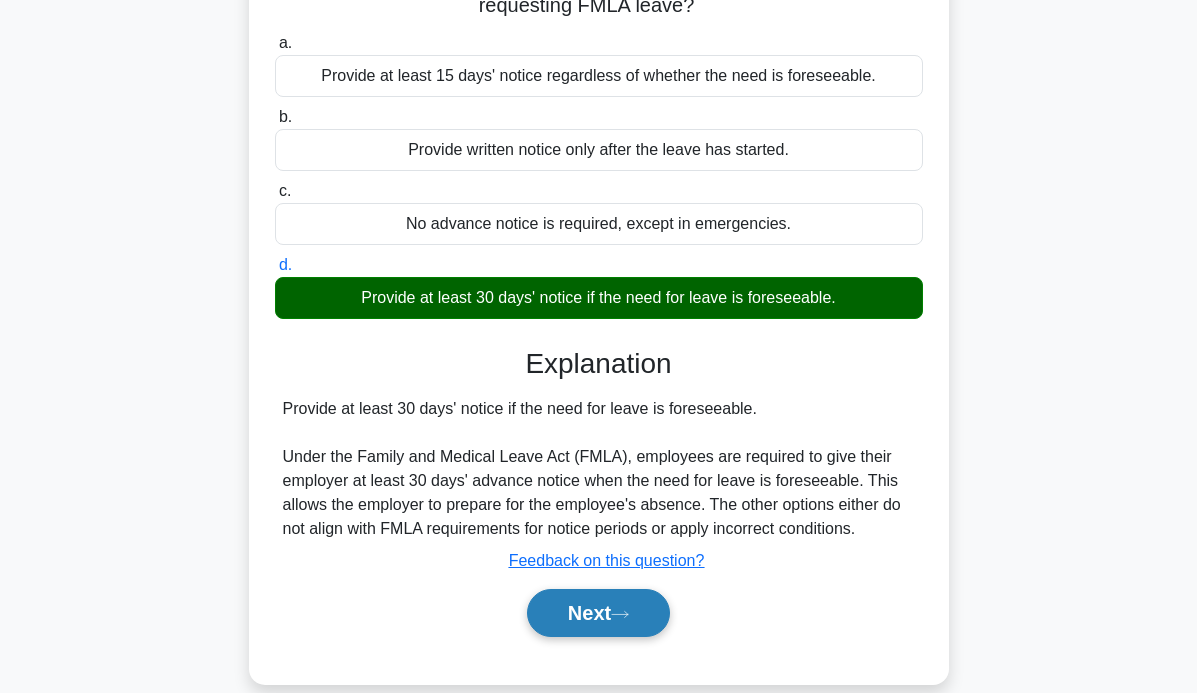click on "Next" at bounding box center [598, 613] 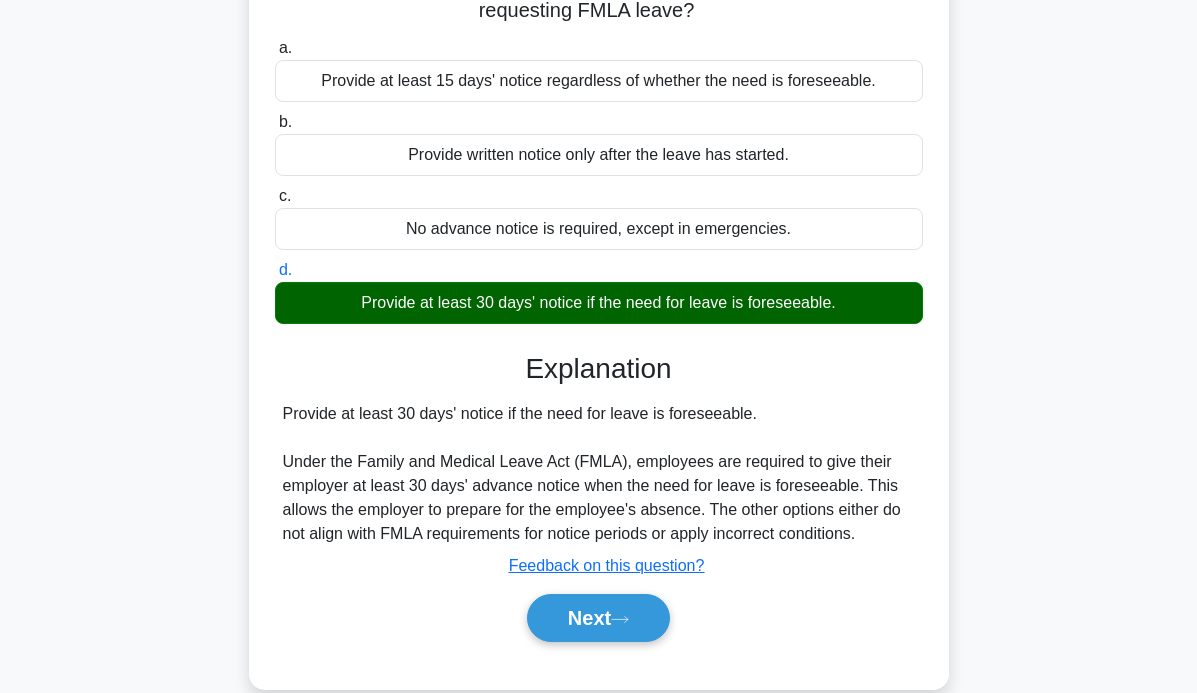 scroll, scrollTop: 0, scrollLeft: 0, axis: both 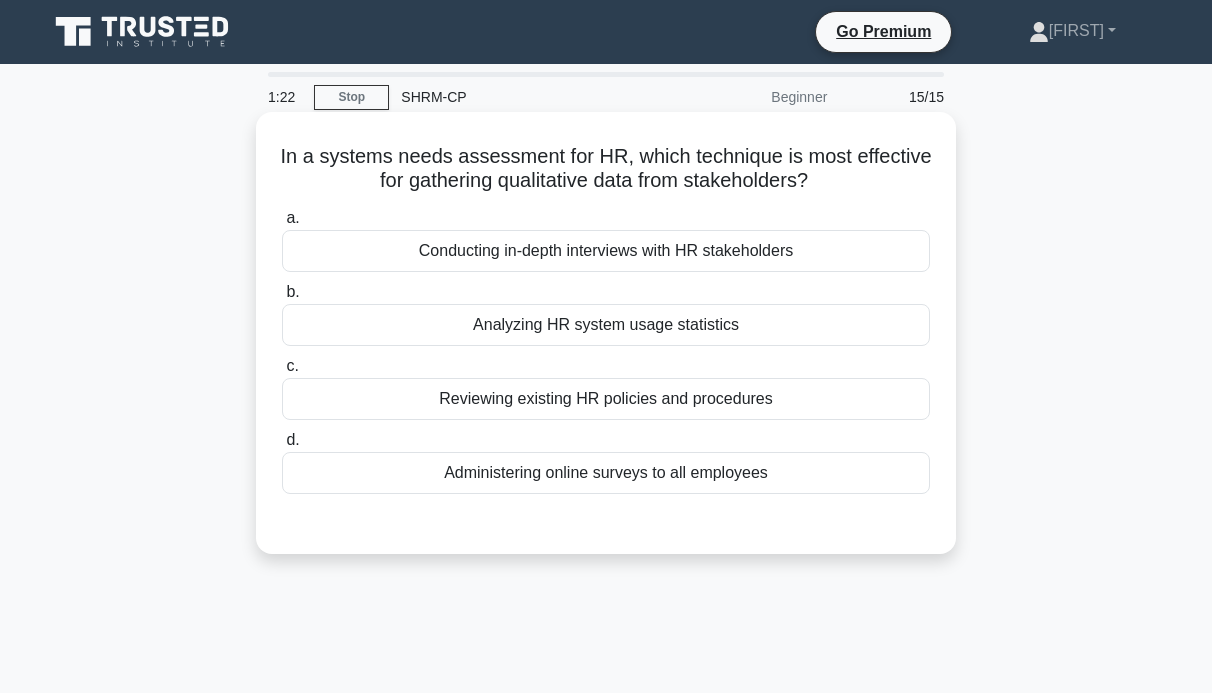 click on "Conducting in-depth interviews with HR stakeholders" at bounding box center (606, 251) 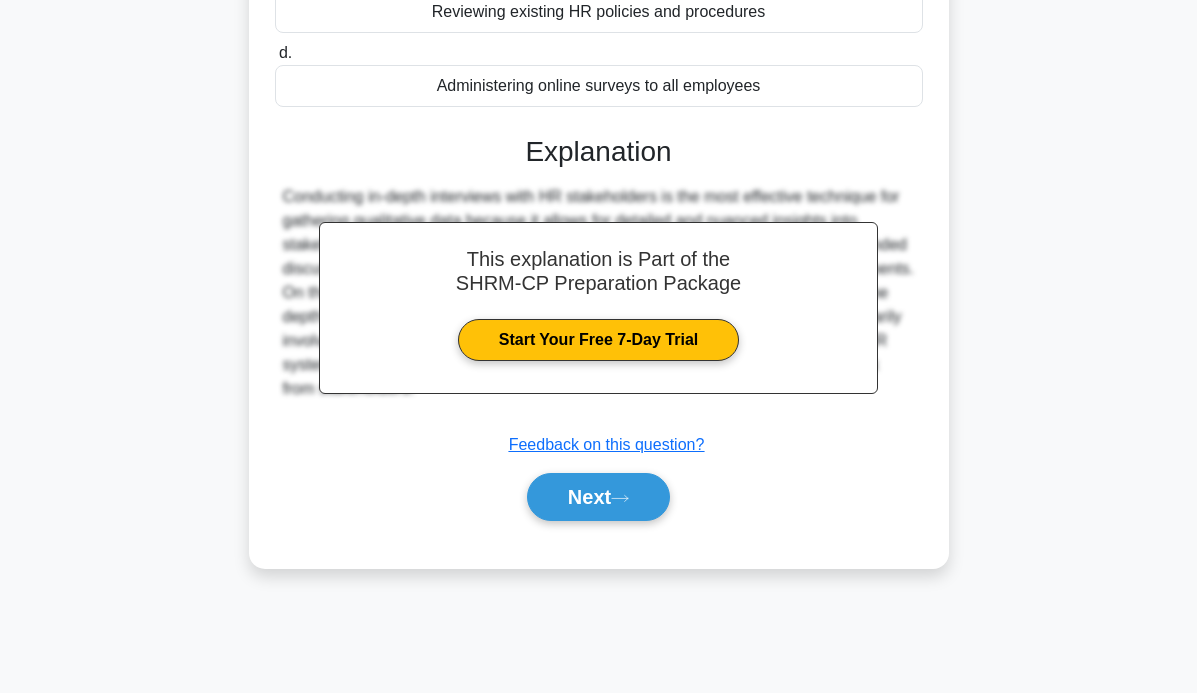 scroll, scrollTop: 415, scrollLeft: 0, axis: vertical 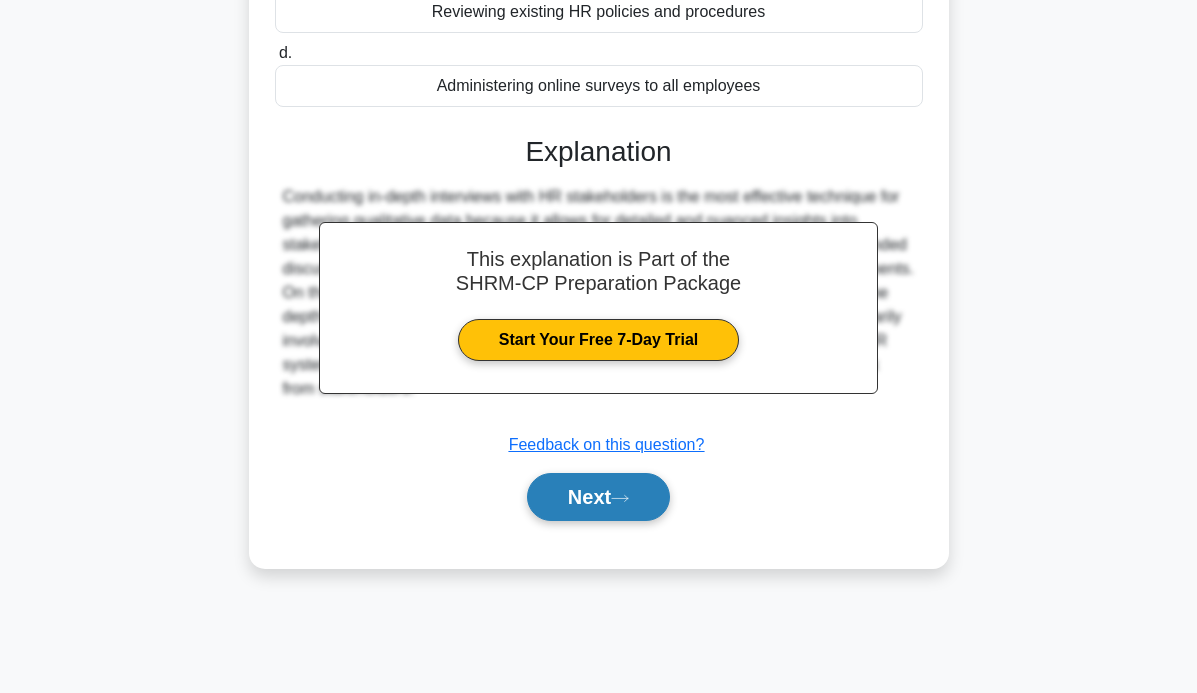 click 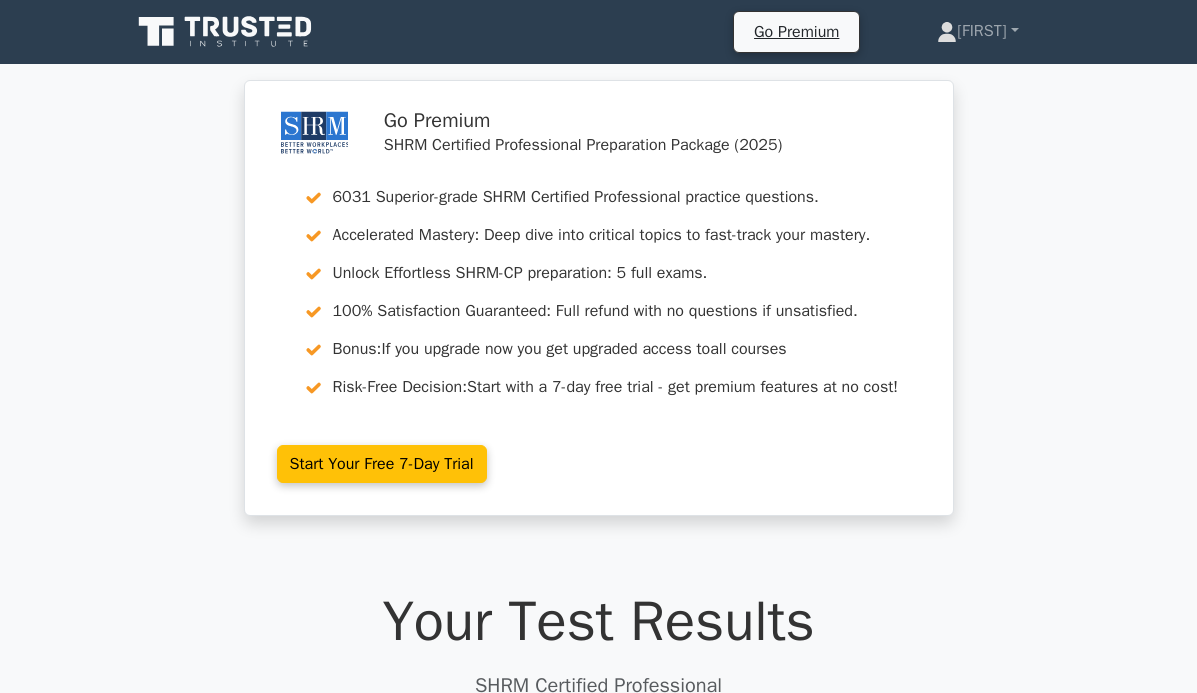 scroll, scrollTop: 0, scrollLeft: 0, axis: both 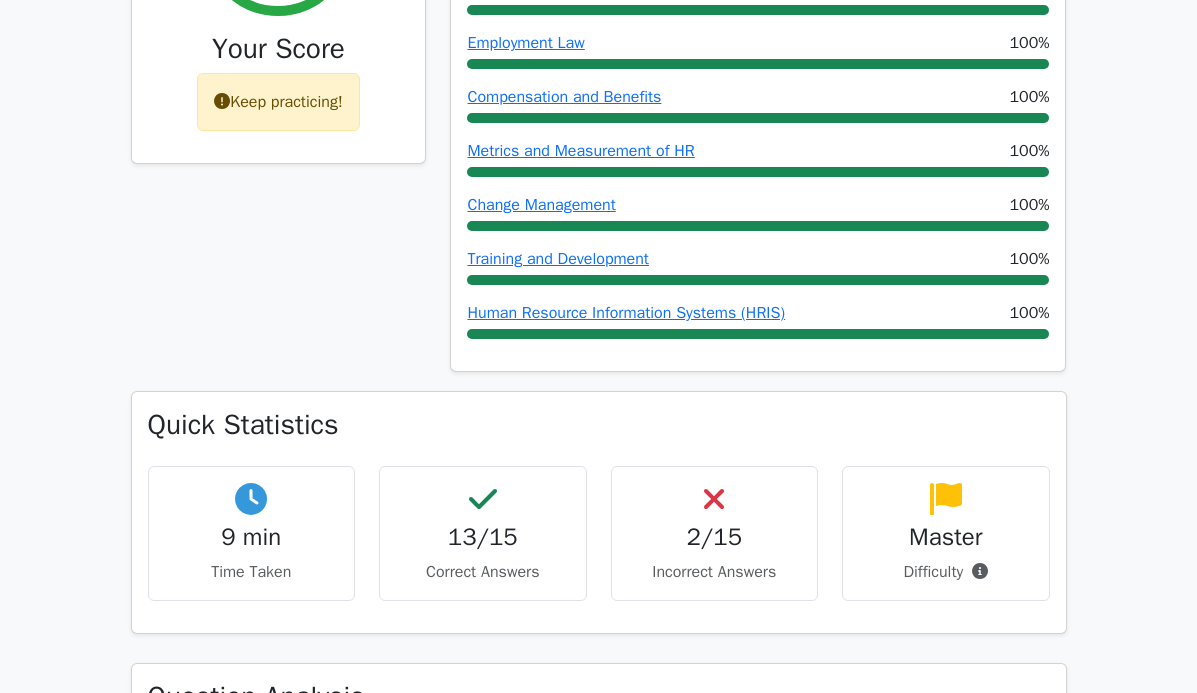 click at bounding box center (980, 571) 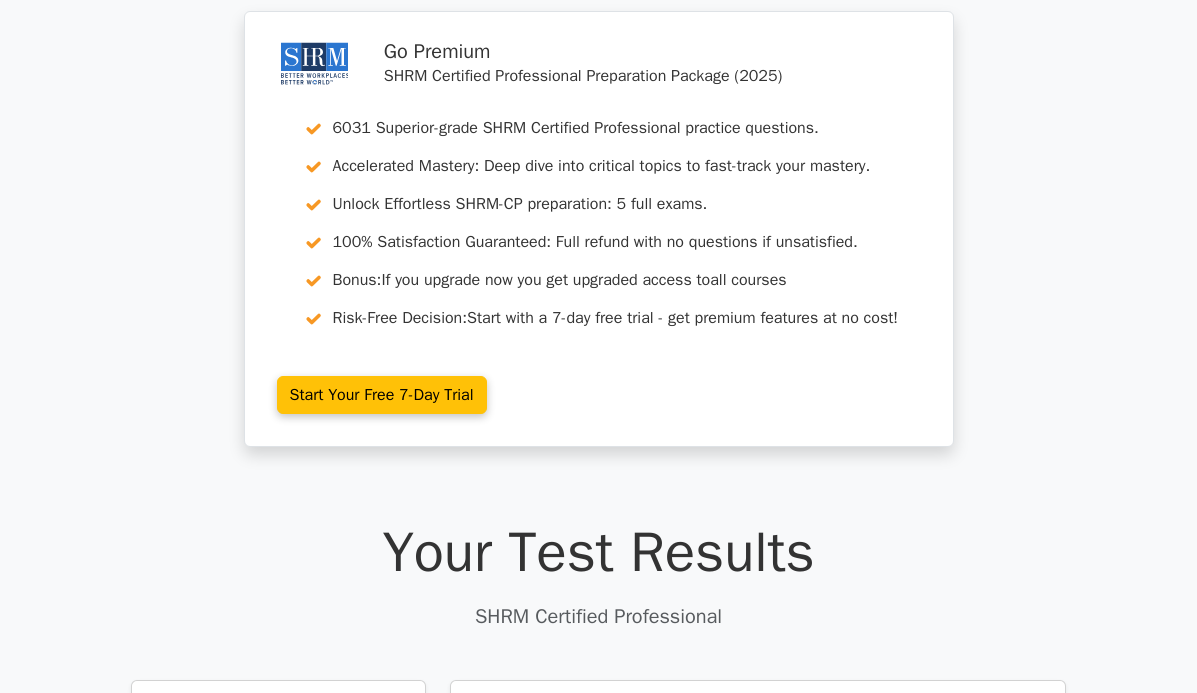 scroll, scrollTop: 0, scrollLeft: 0, axis: both 